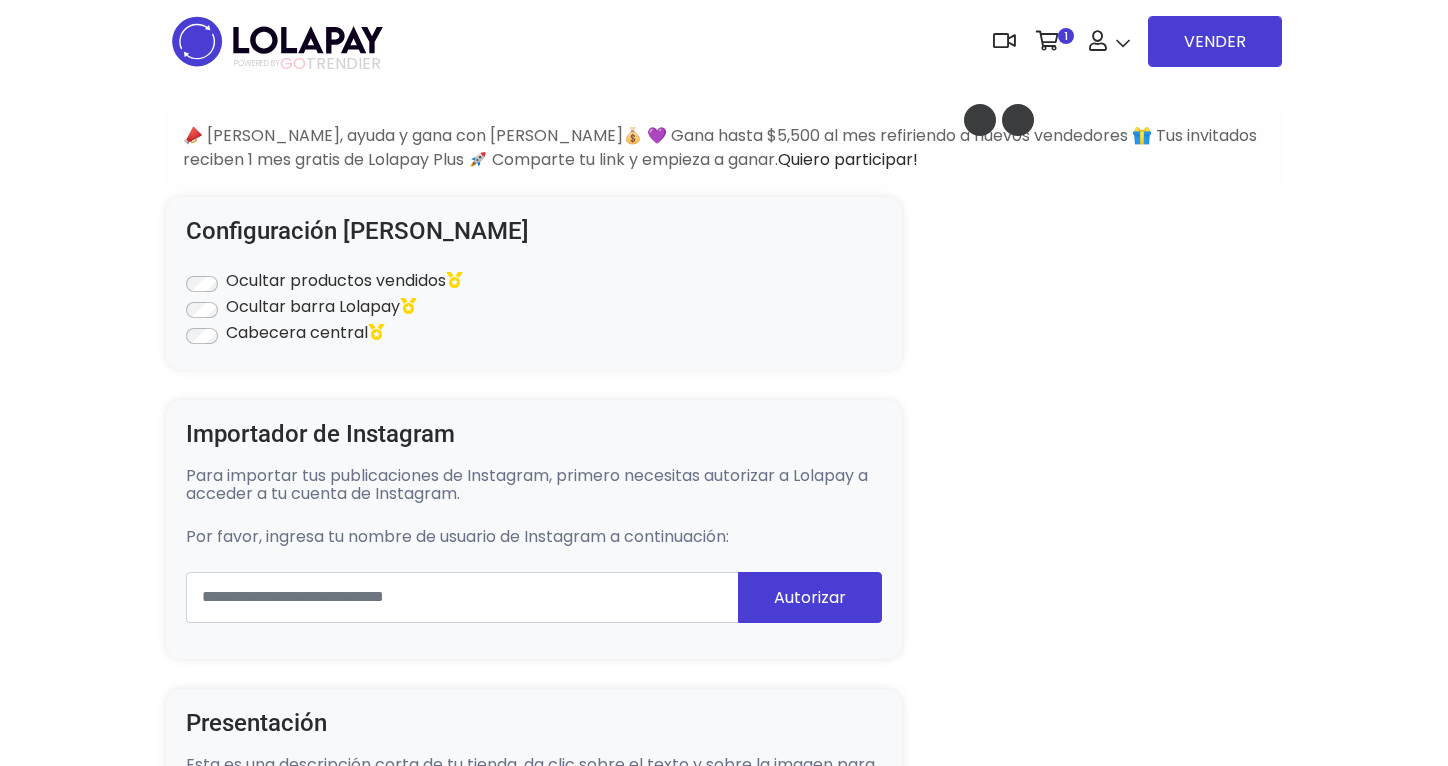 select on "**********" 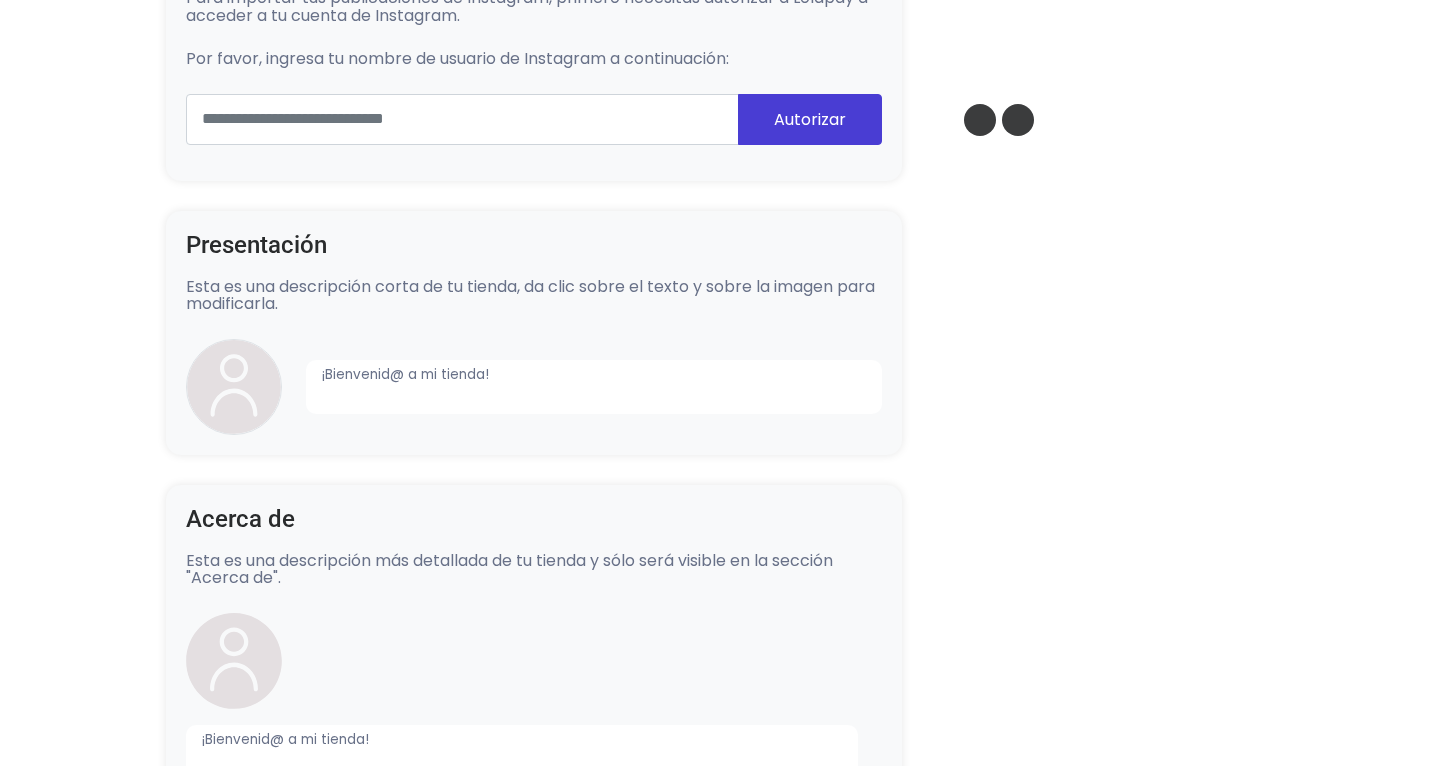 scroll, scrollTop: 0, scrollLeft: 0, axis: both 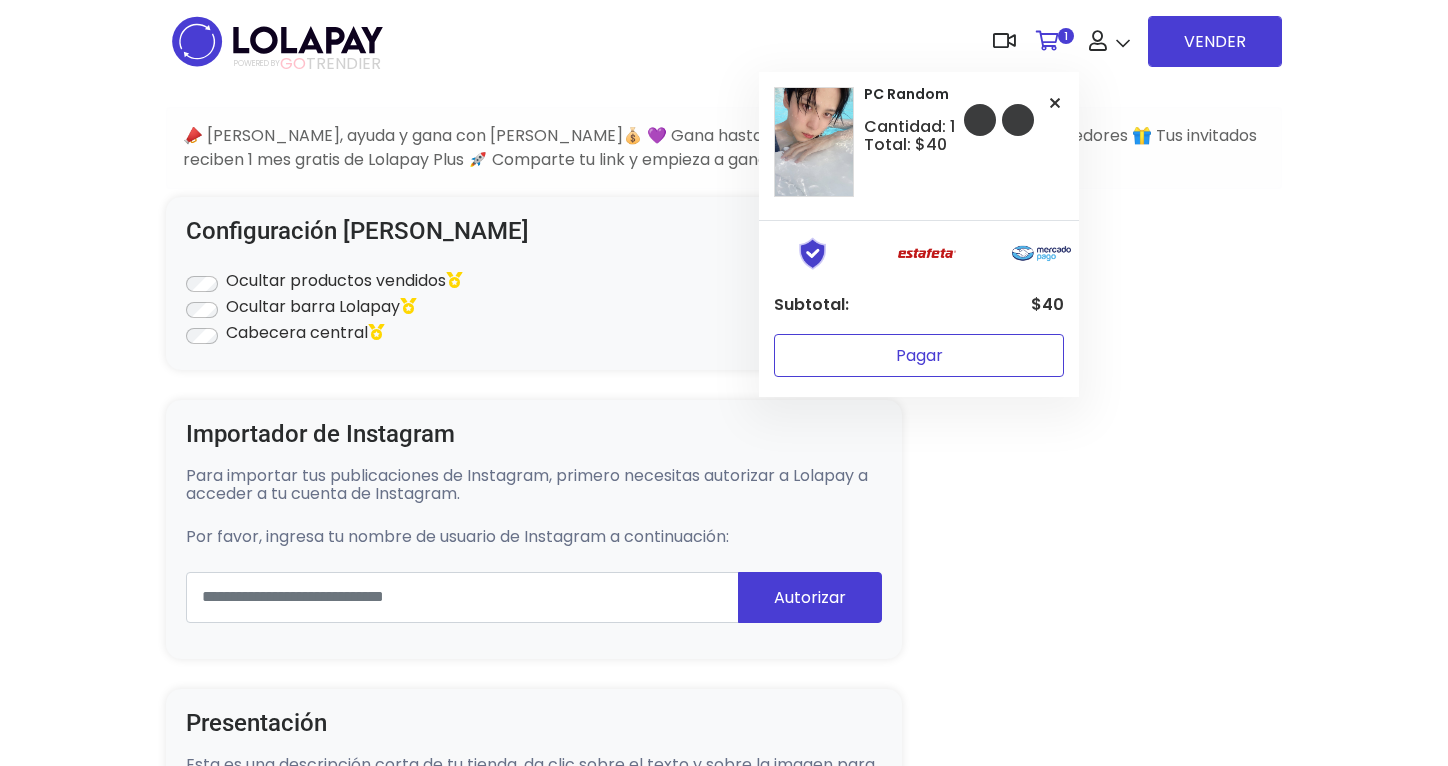 click on "Pagar" at bounding box center (919, 355) 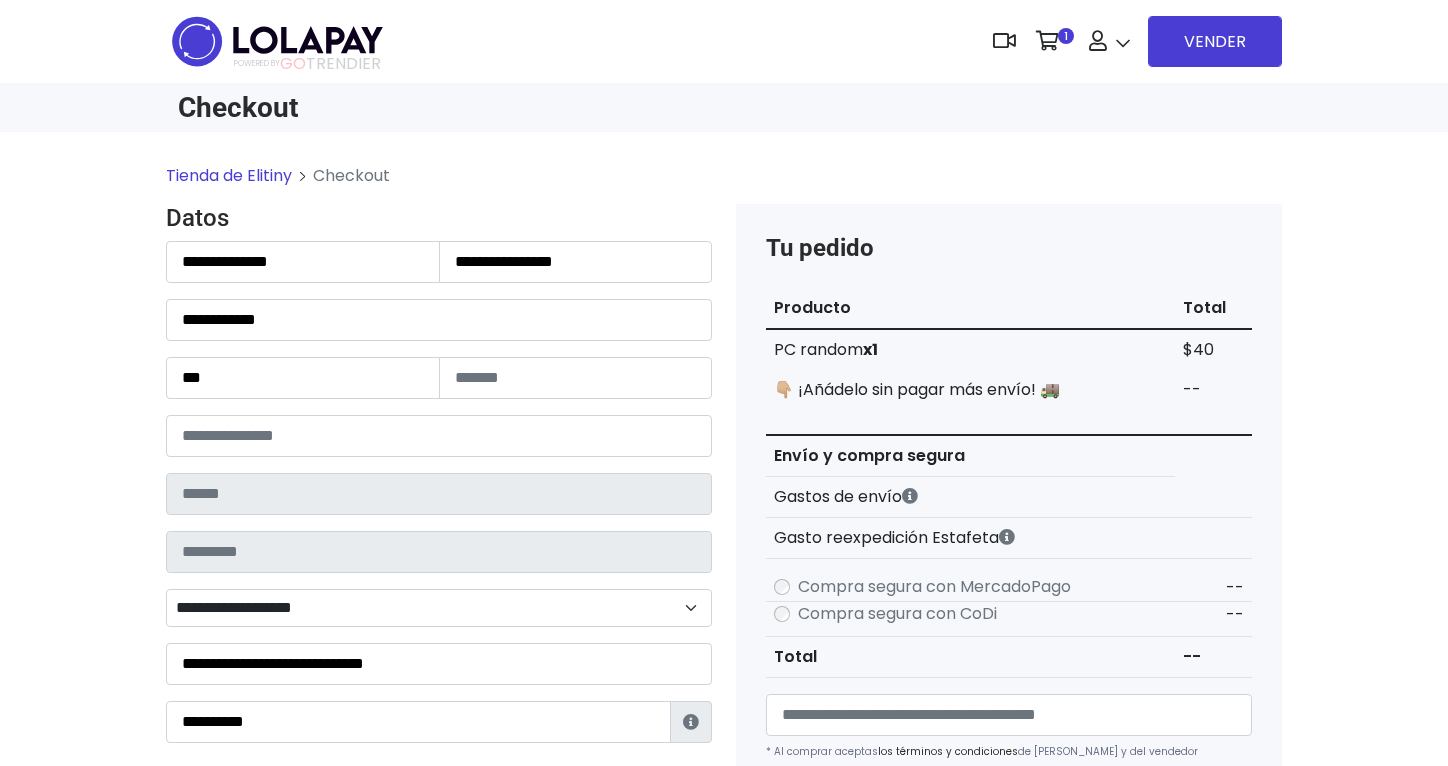 scroll, scrollTop: 0, scrollLeft: 0, axis: both 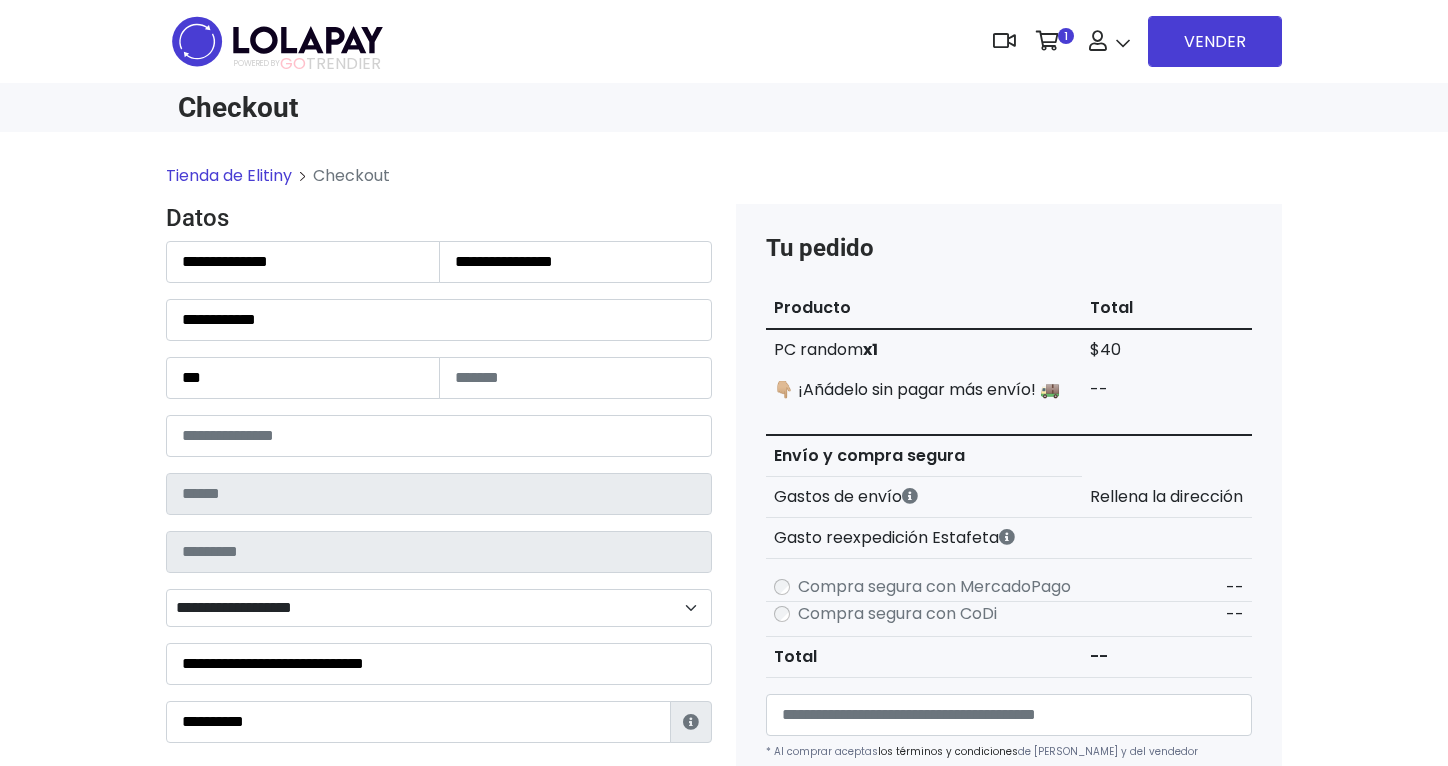 type on "**********" 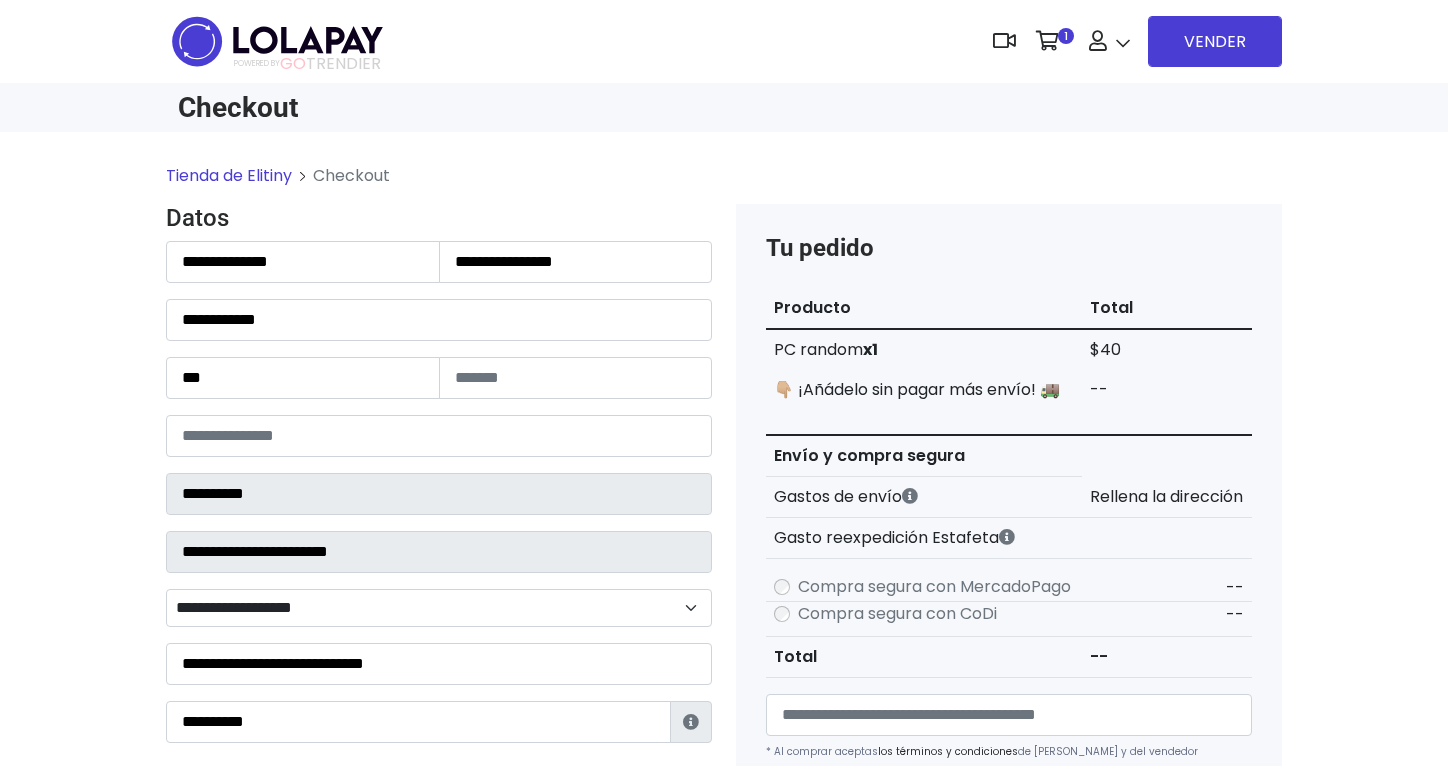 select on "**********" 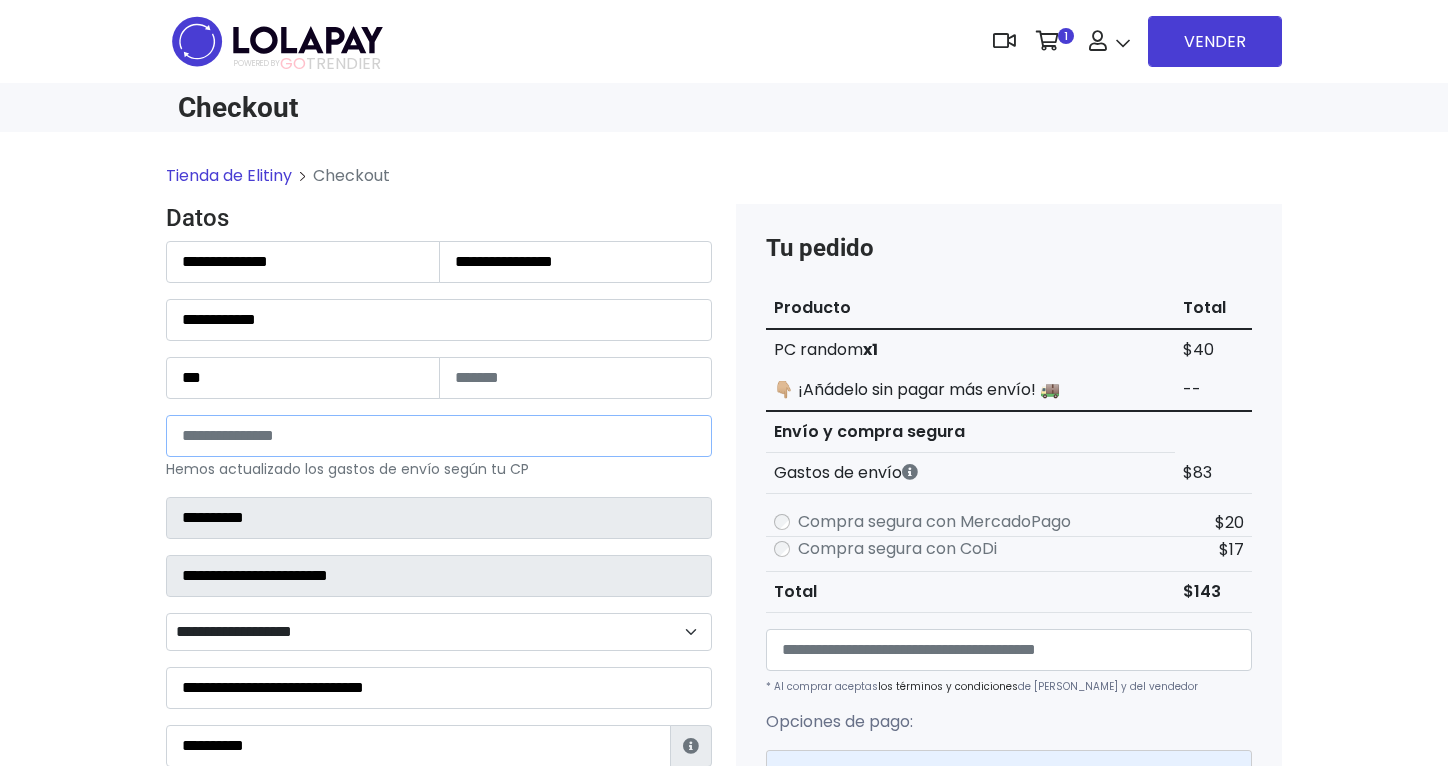 click on "*****" at bounding box center [439, 436] 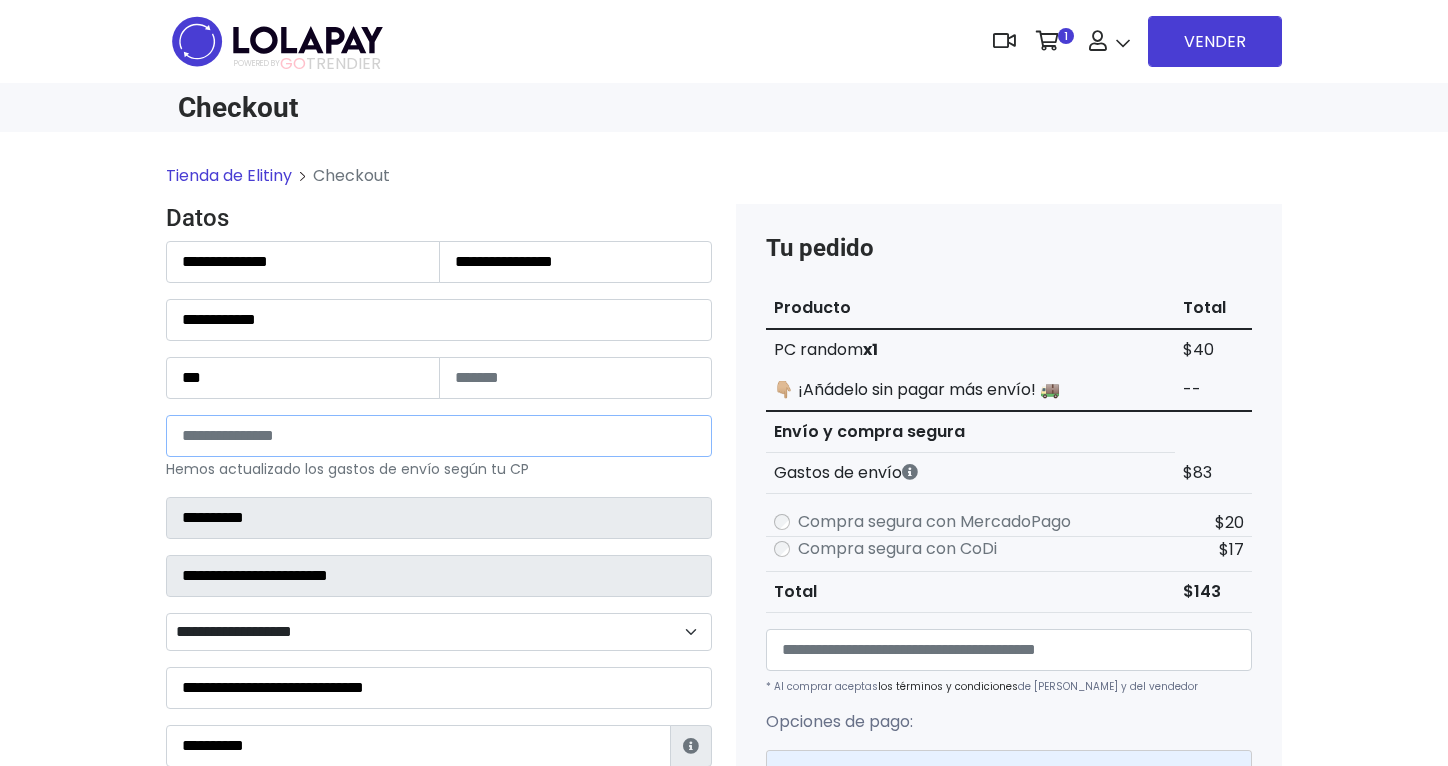 type on "*" 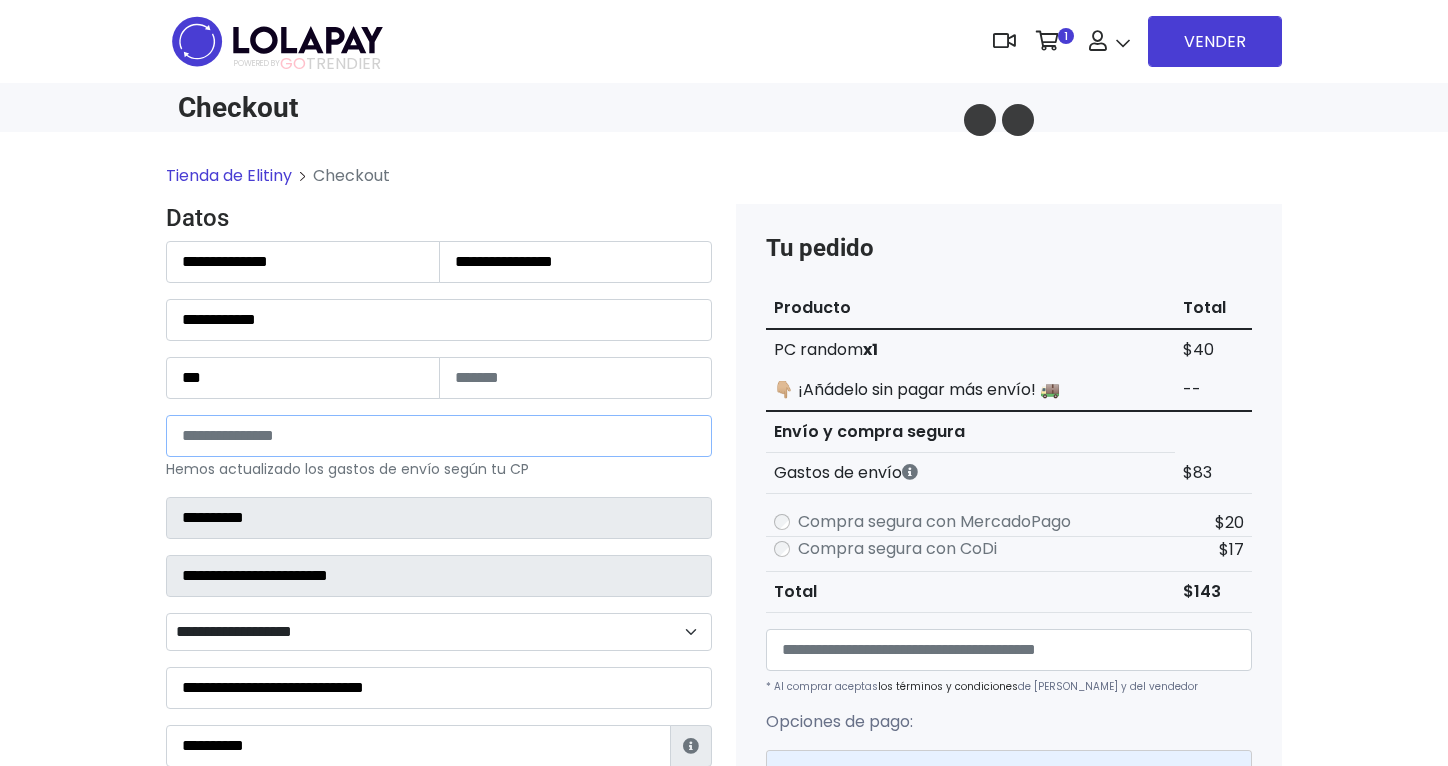 type on "*****" 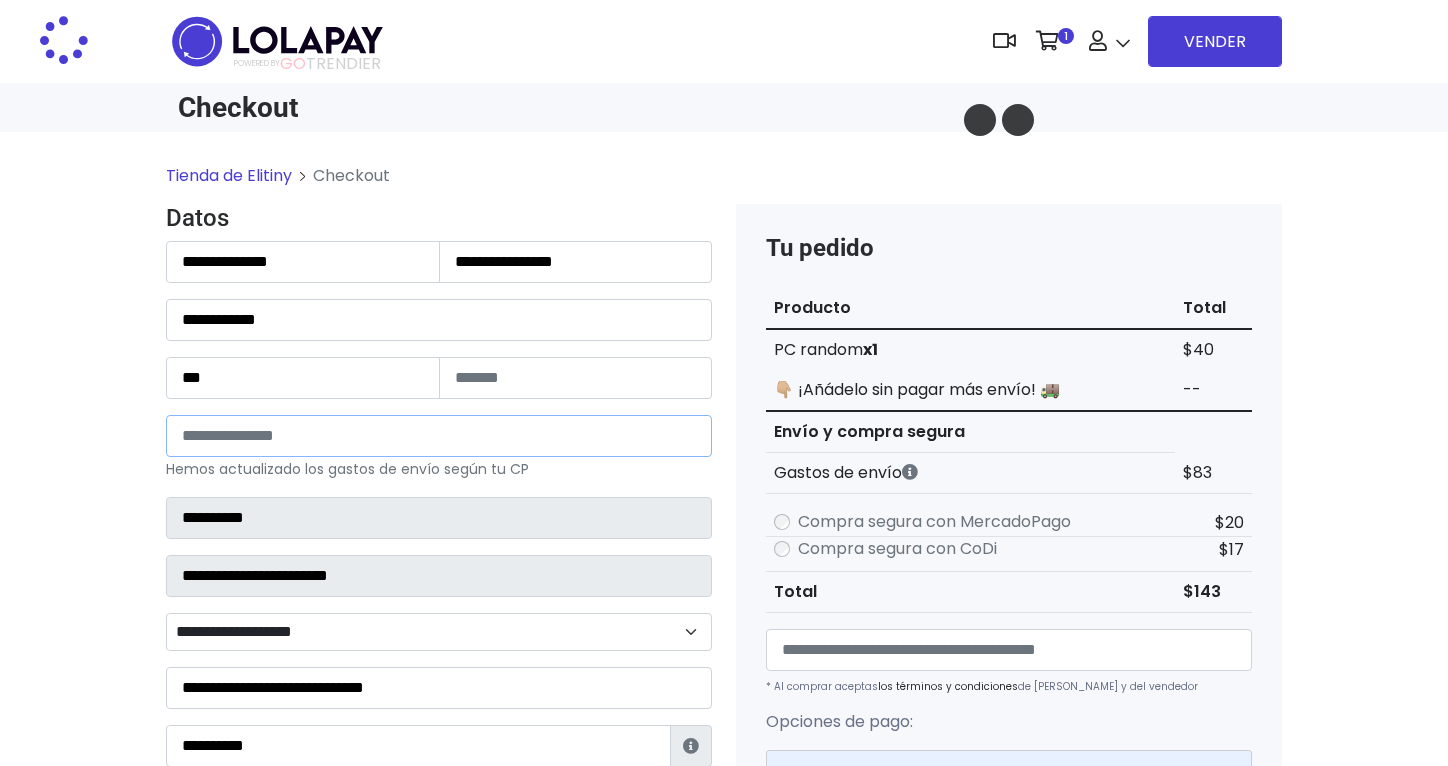 type on "******" 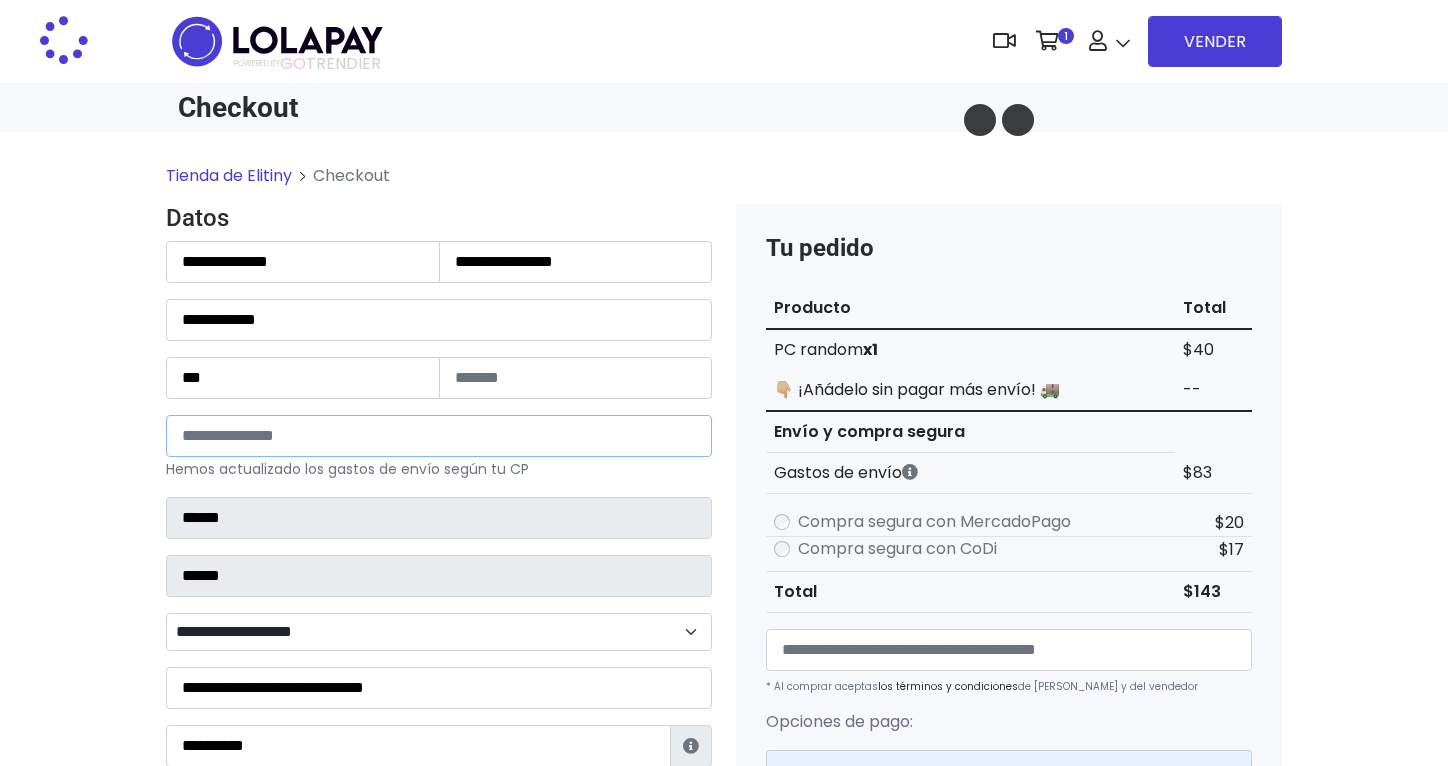 select 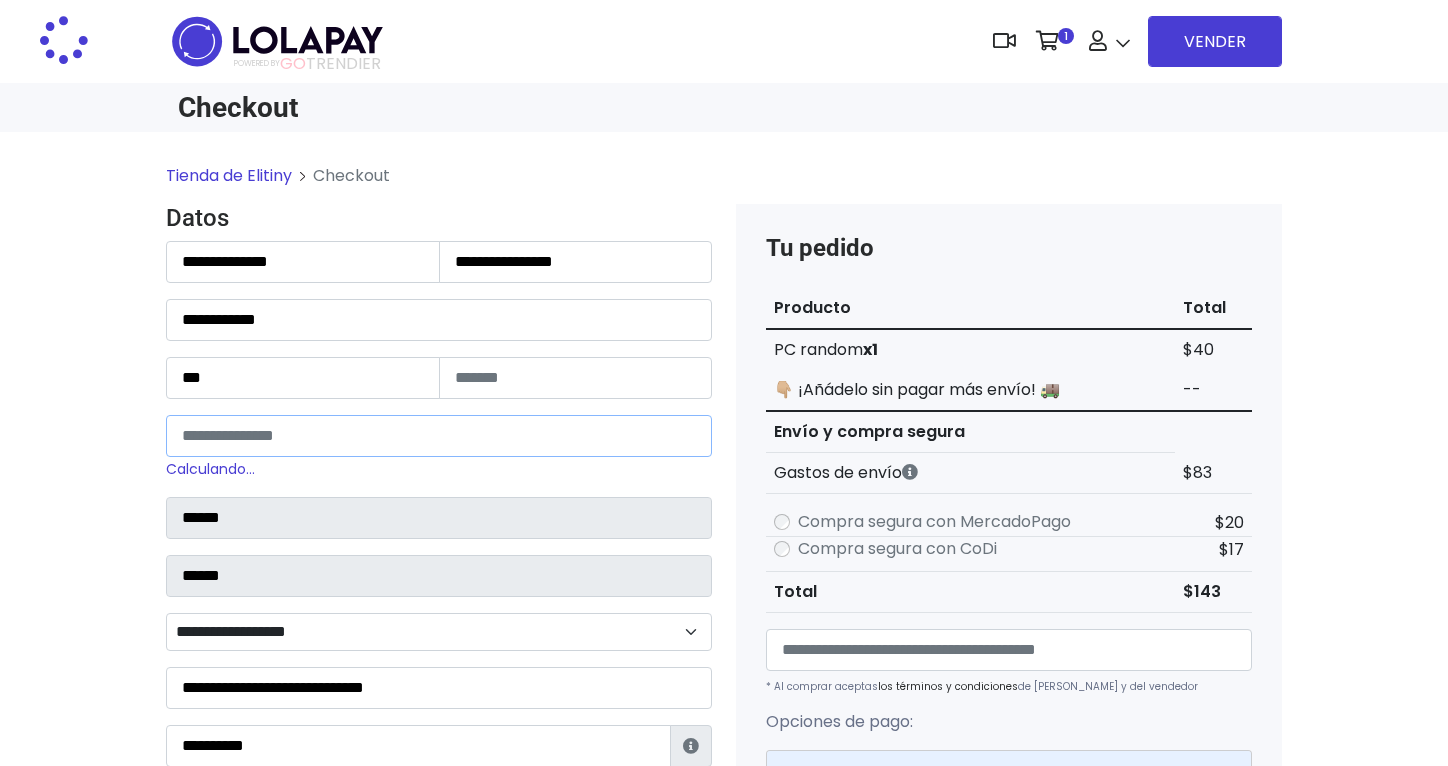 type on "*****" 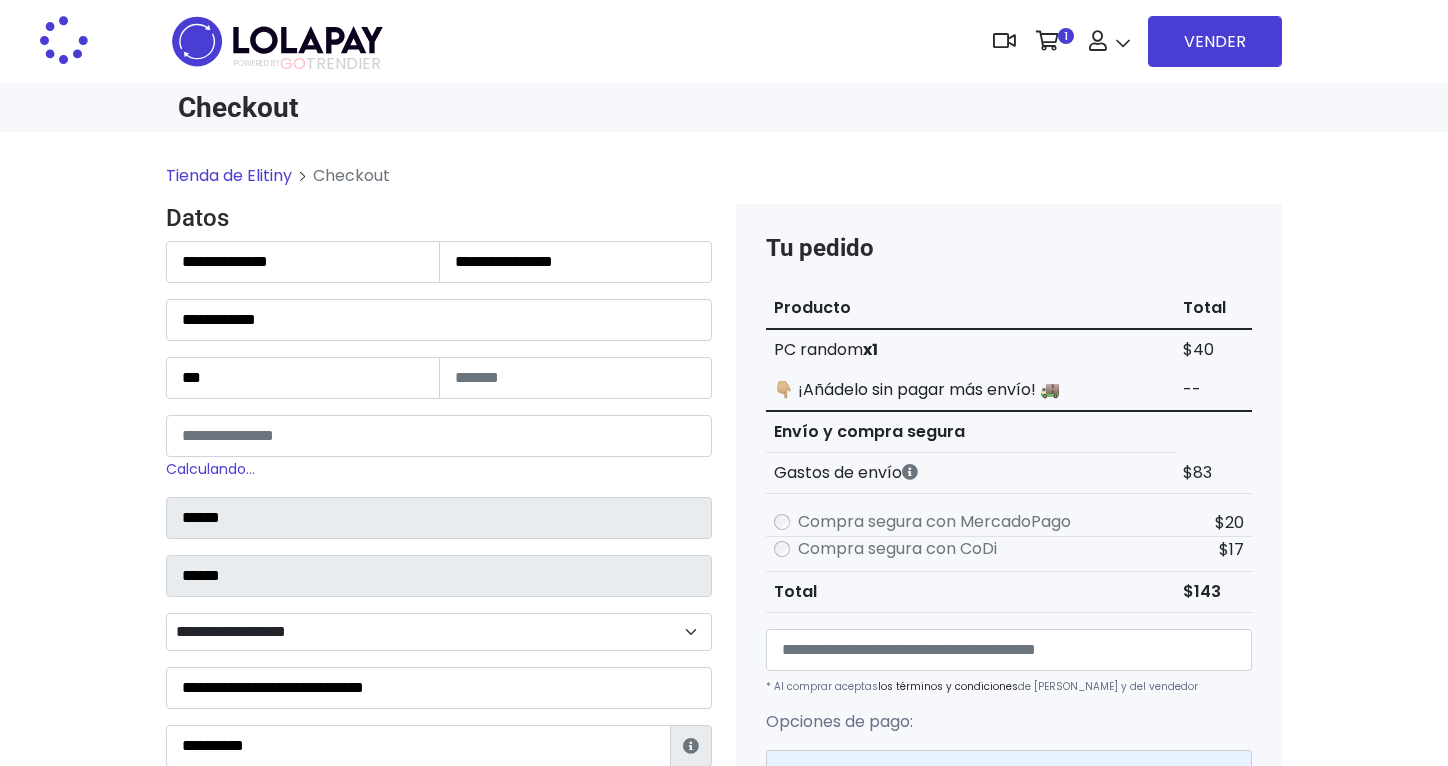 click on "**********" at bounding box center [439, 632] 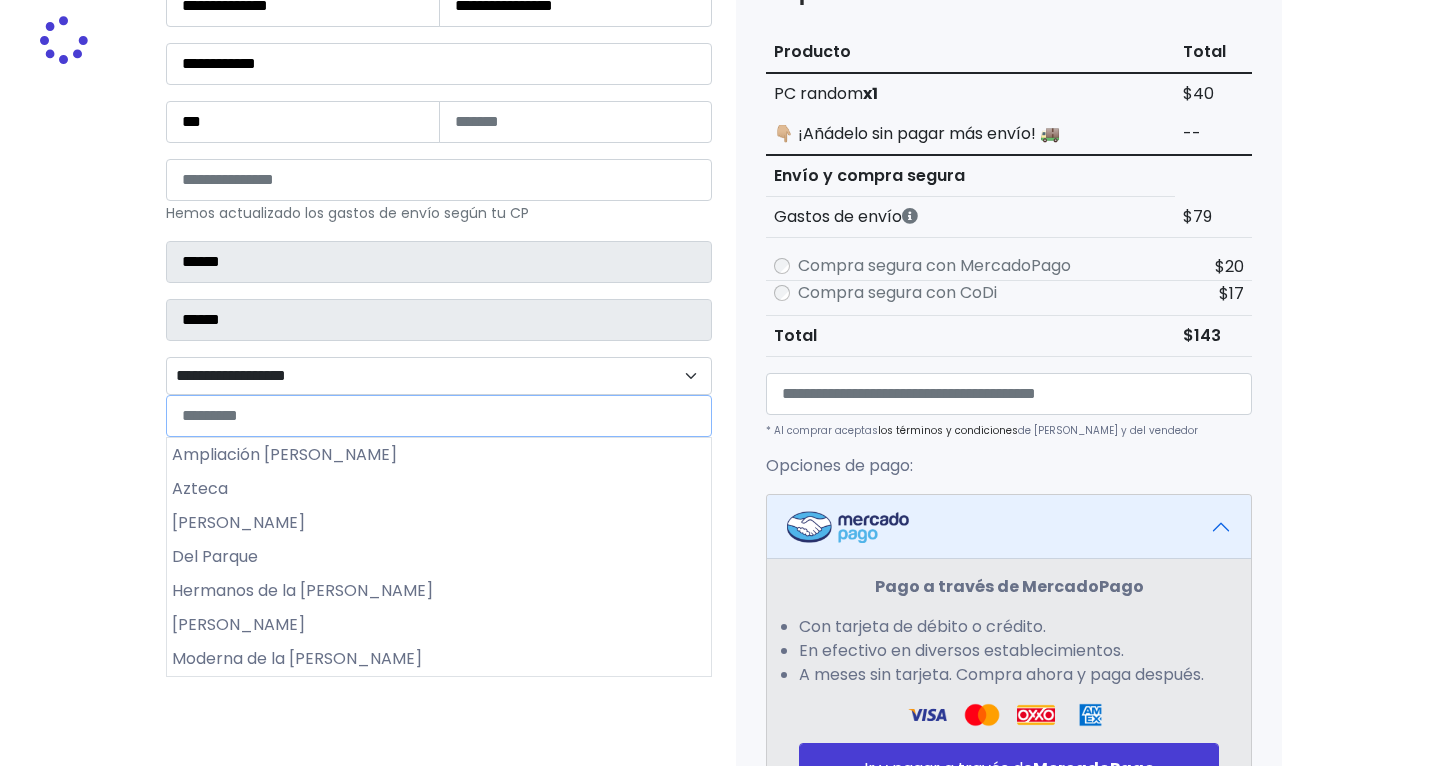 scroll, scrollTop: 258, scrollLeft: 0, axis: vertical 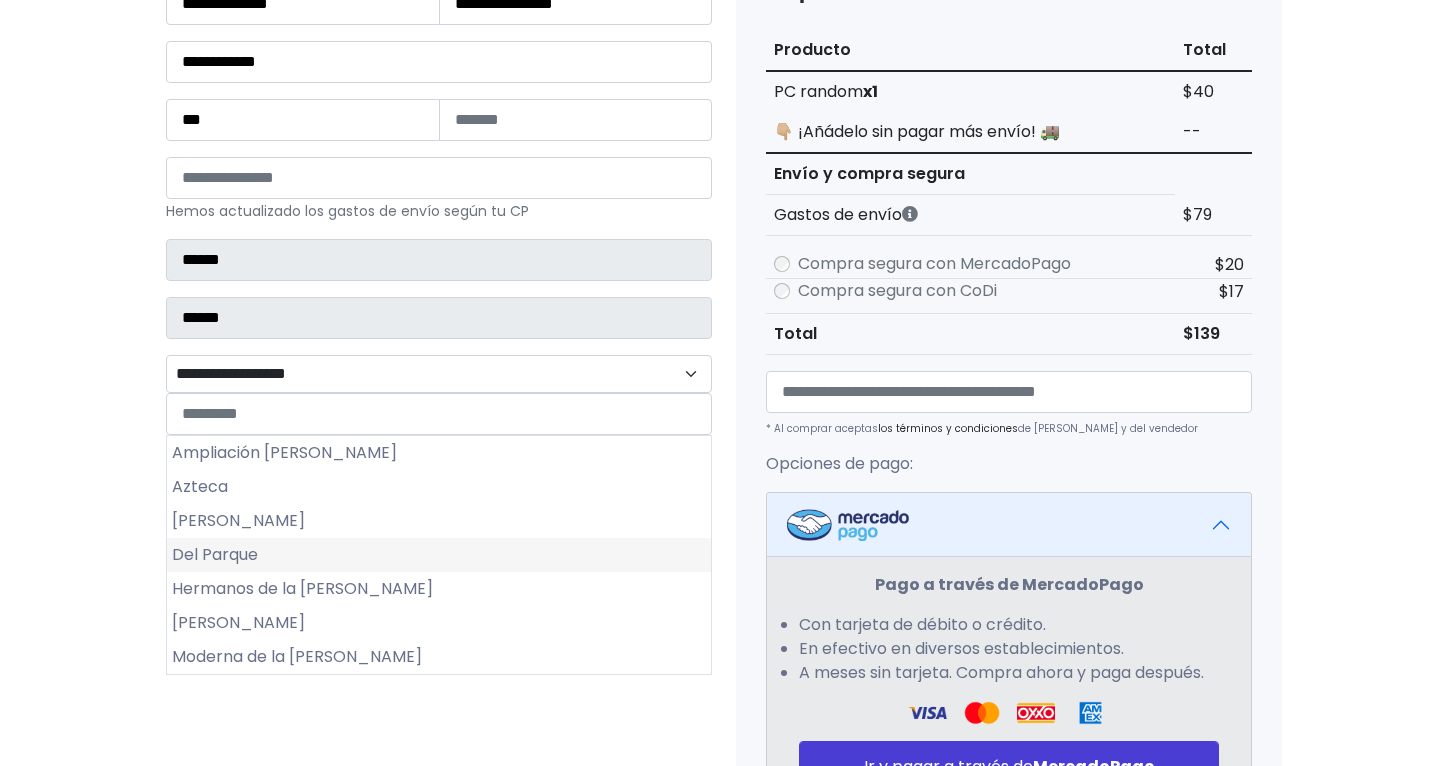 click on "Del Parque" at bounding box center (439, 555) 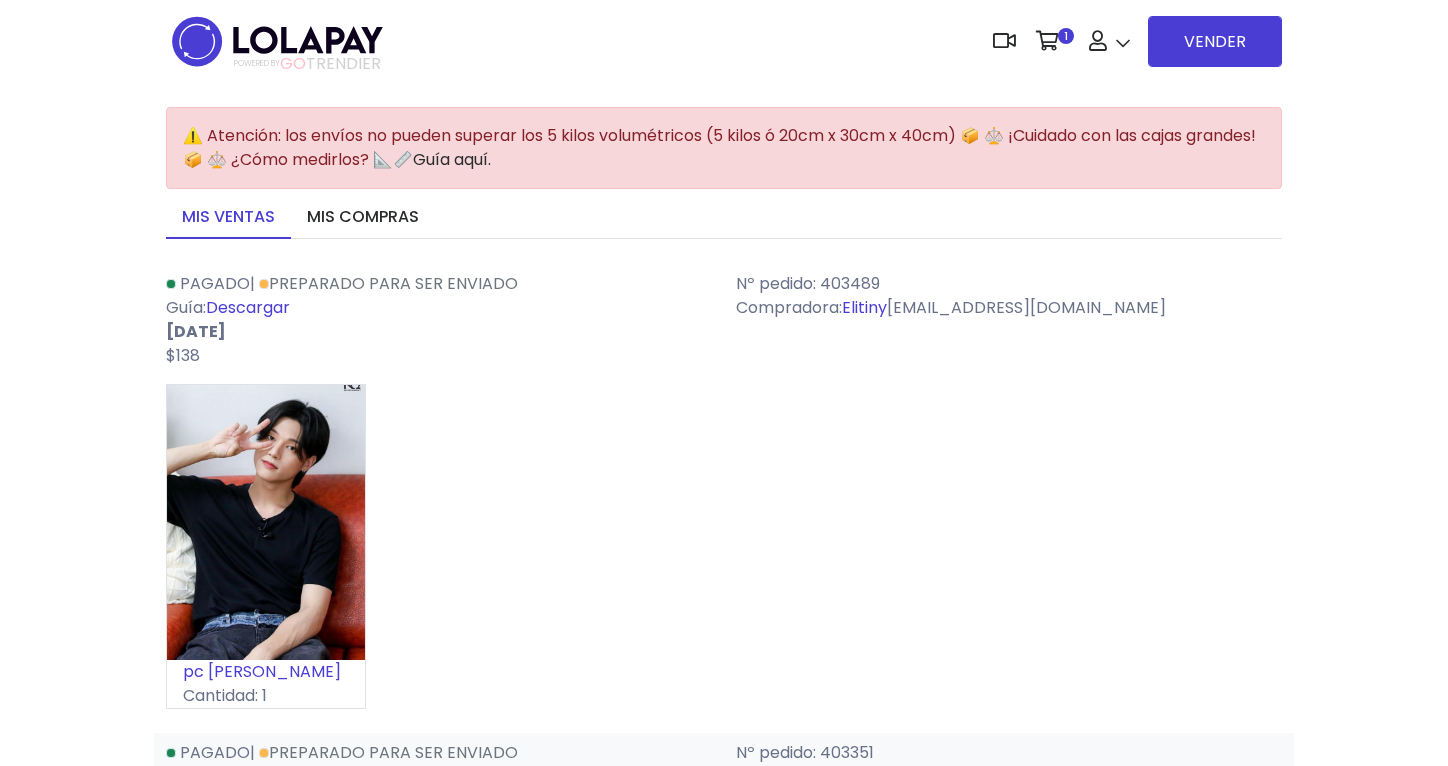 scroll, scrollTop: 0, scrollLeft: 0, axis: both 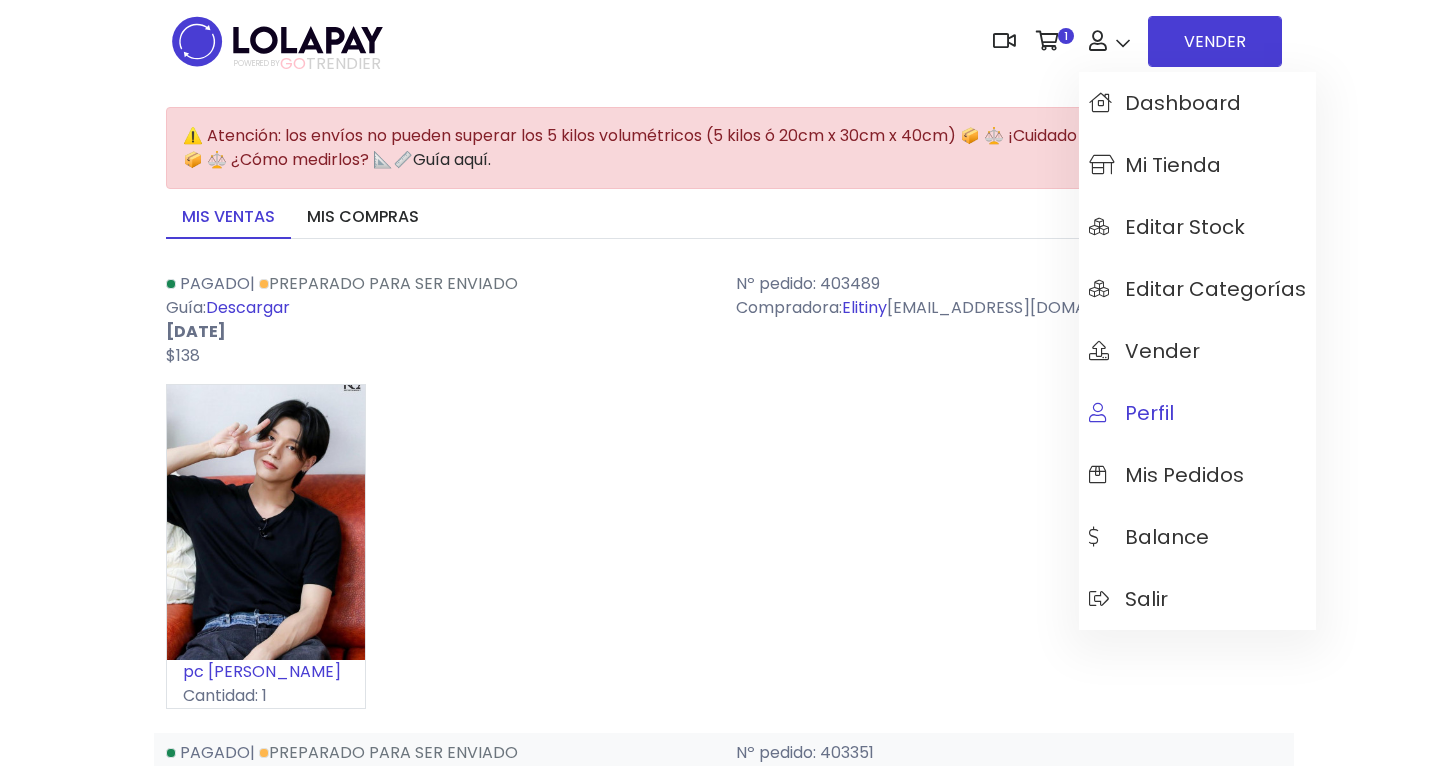 click on "Perfil" at bounding box center (1197, 413) 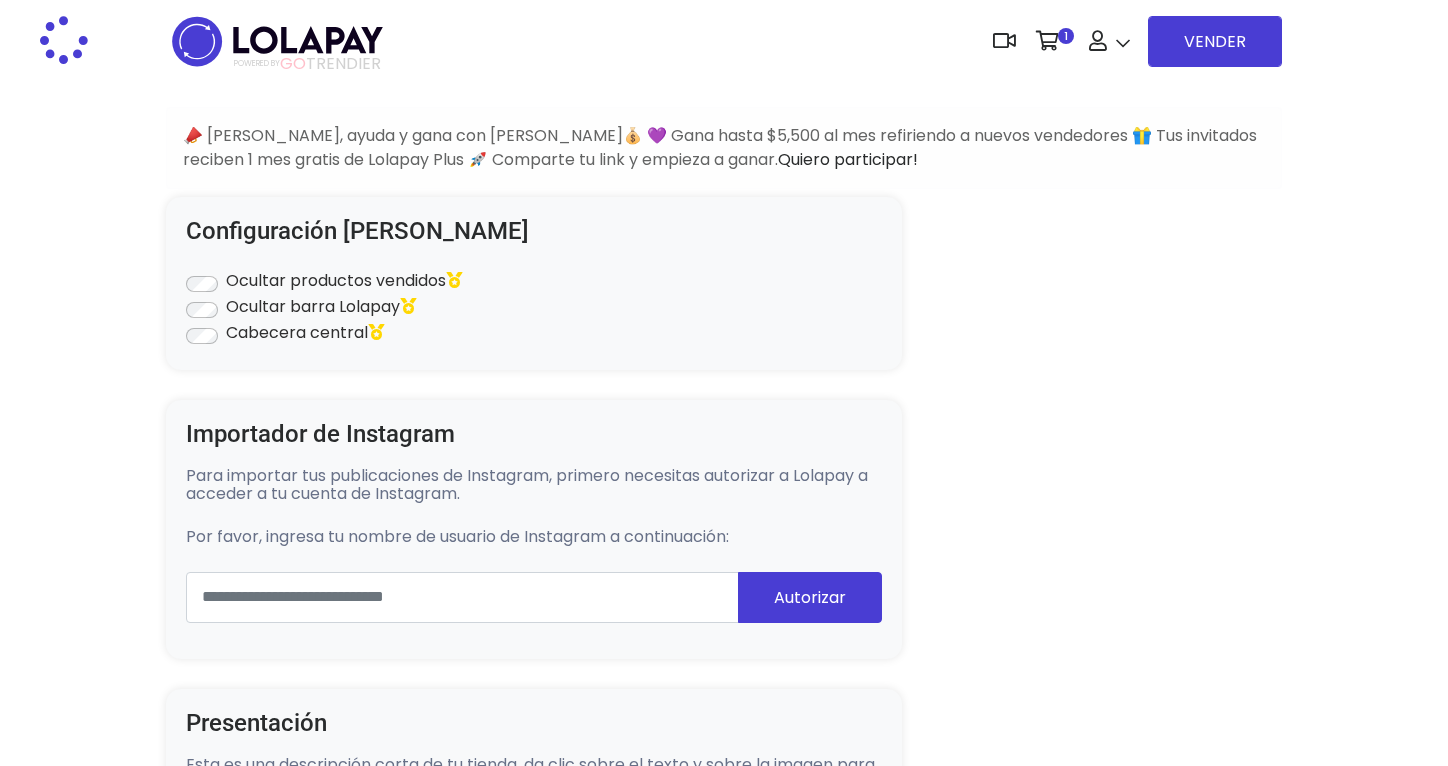 scroll, scrollTop: 0, scrollLeft: 0, axis: both 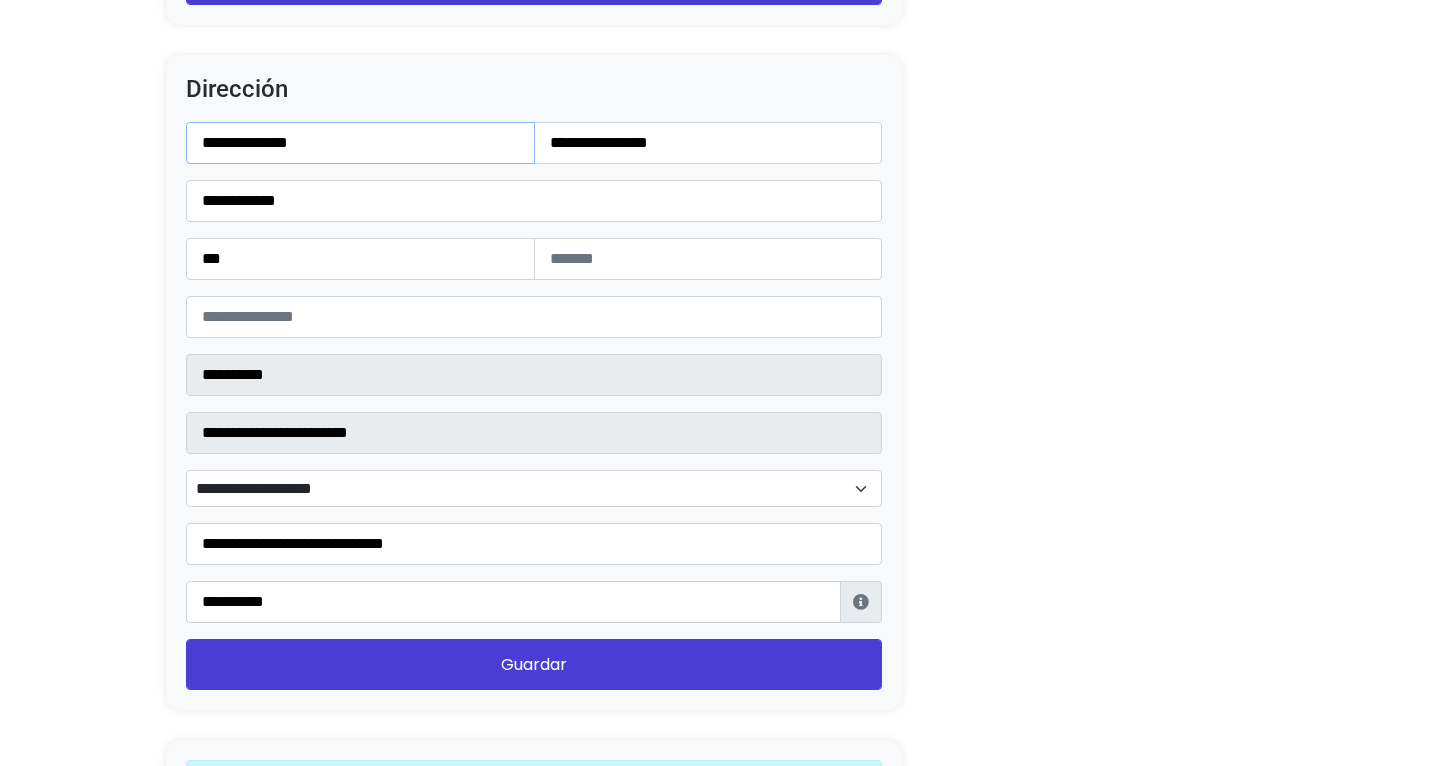 drag, startPoint x: 377, startPoint y: 141, endPoint x: 156, endPoint y: 141, distance: 221 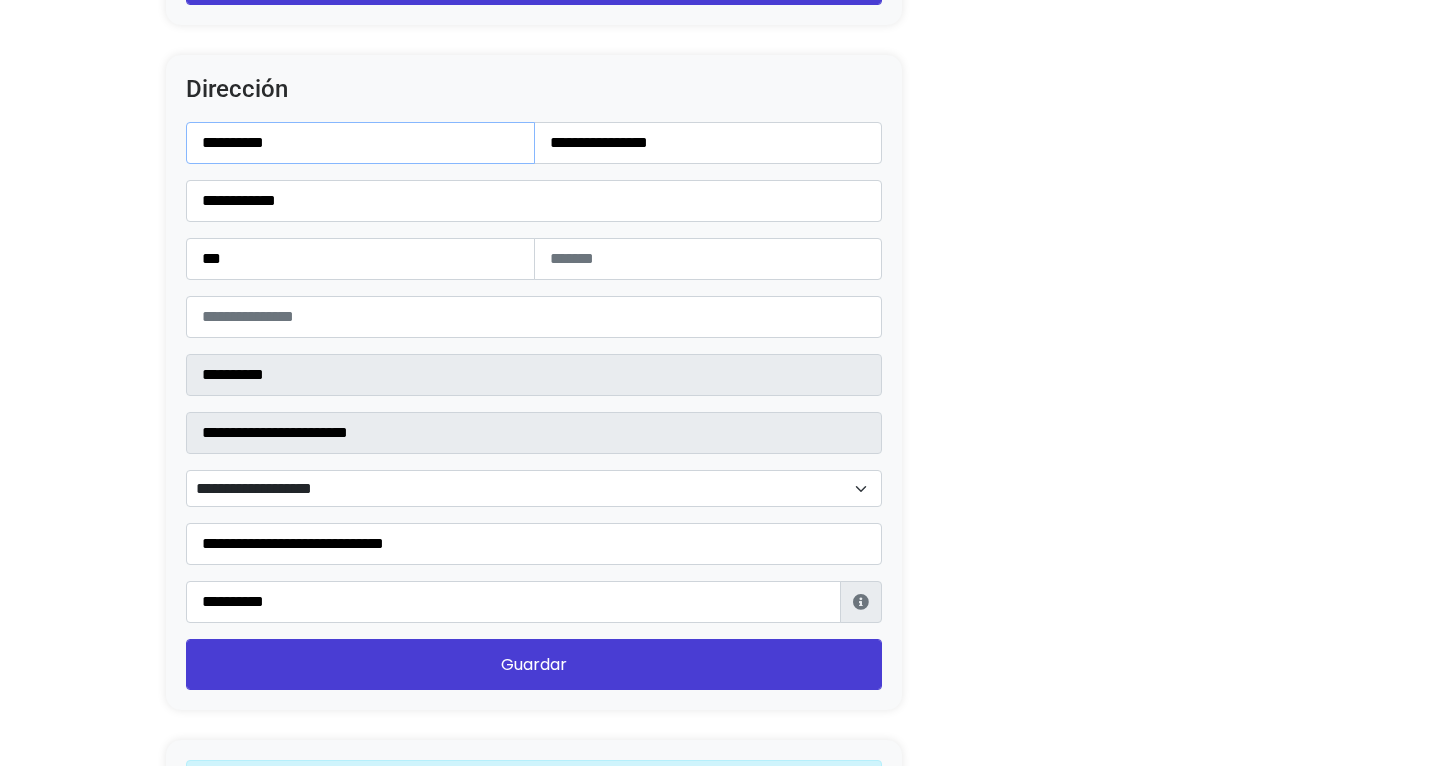 type on "*********" 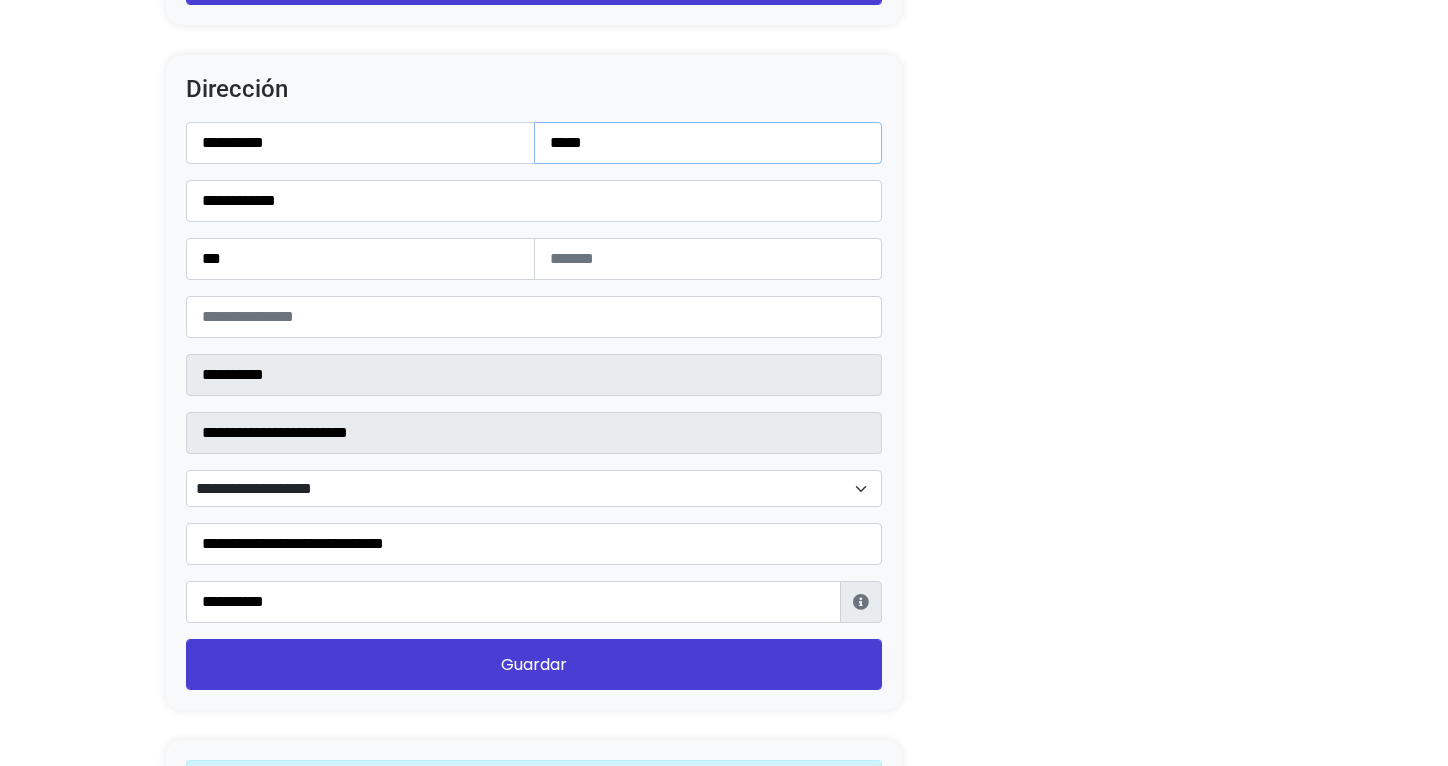 type on "*****" 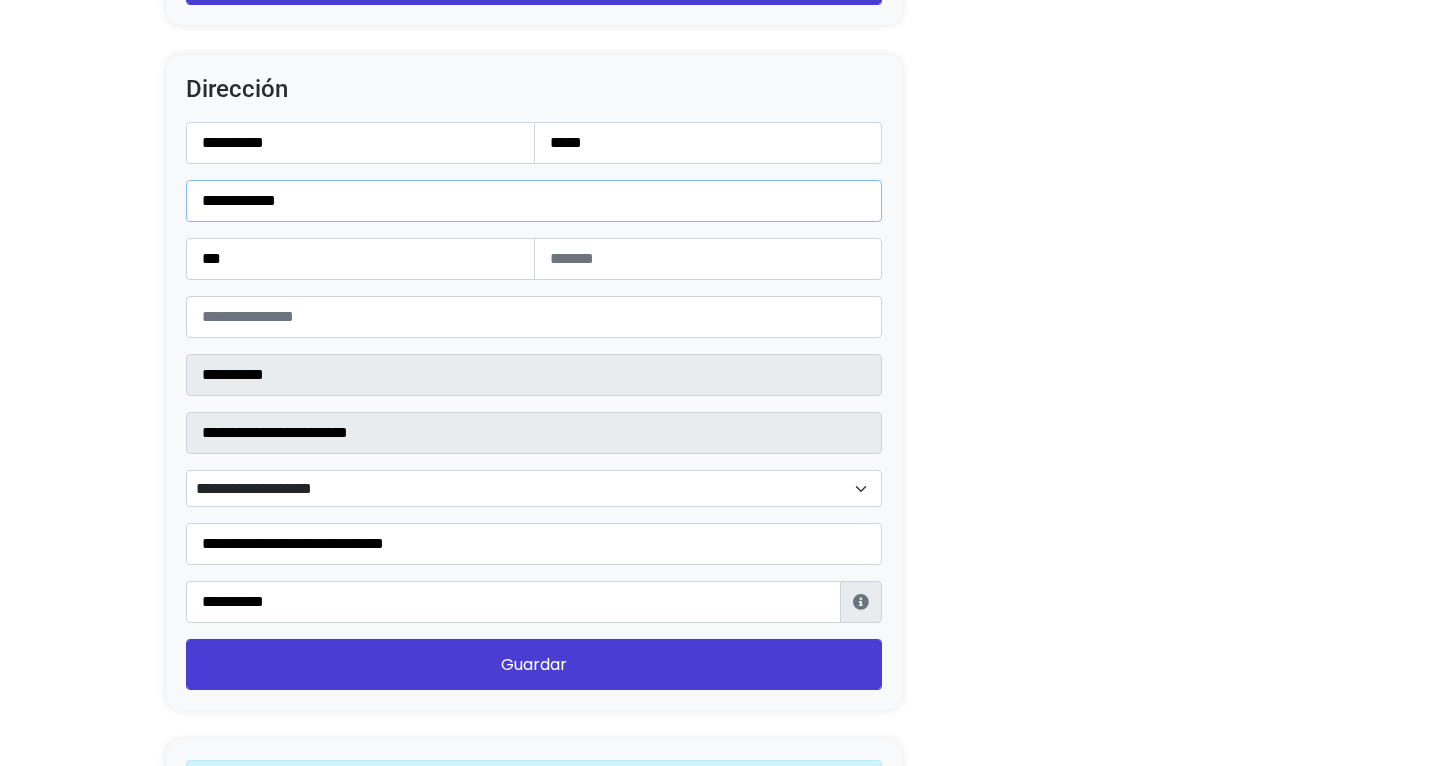 type on "**********" 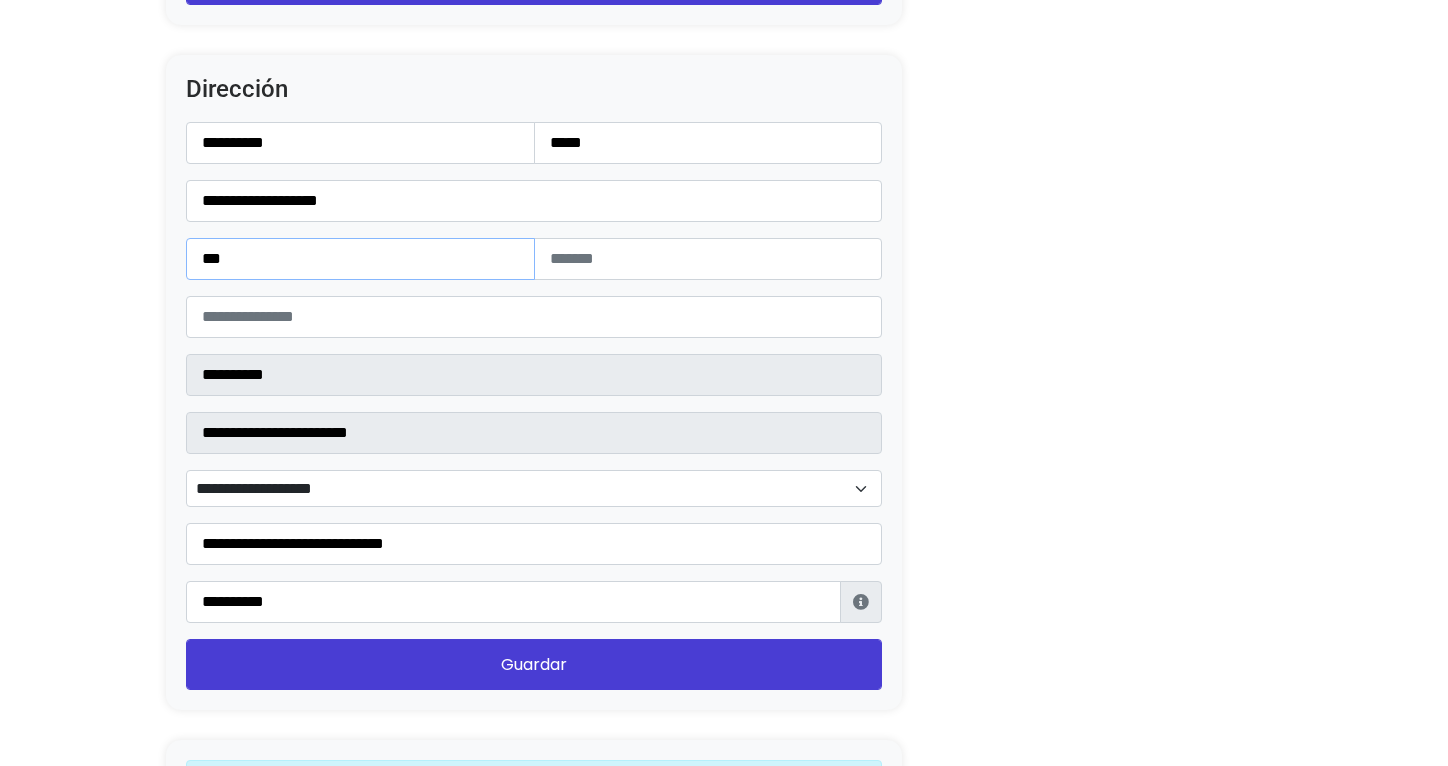 drag, startPoint x: 285, startPoint y: 253, endPoint x: 122, endPoint y: 245, distance: 163.1962 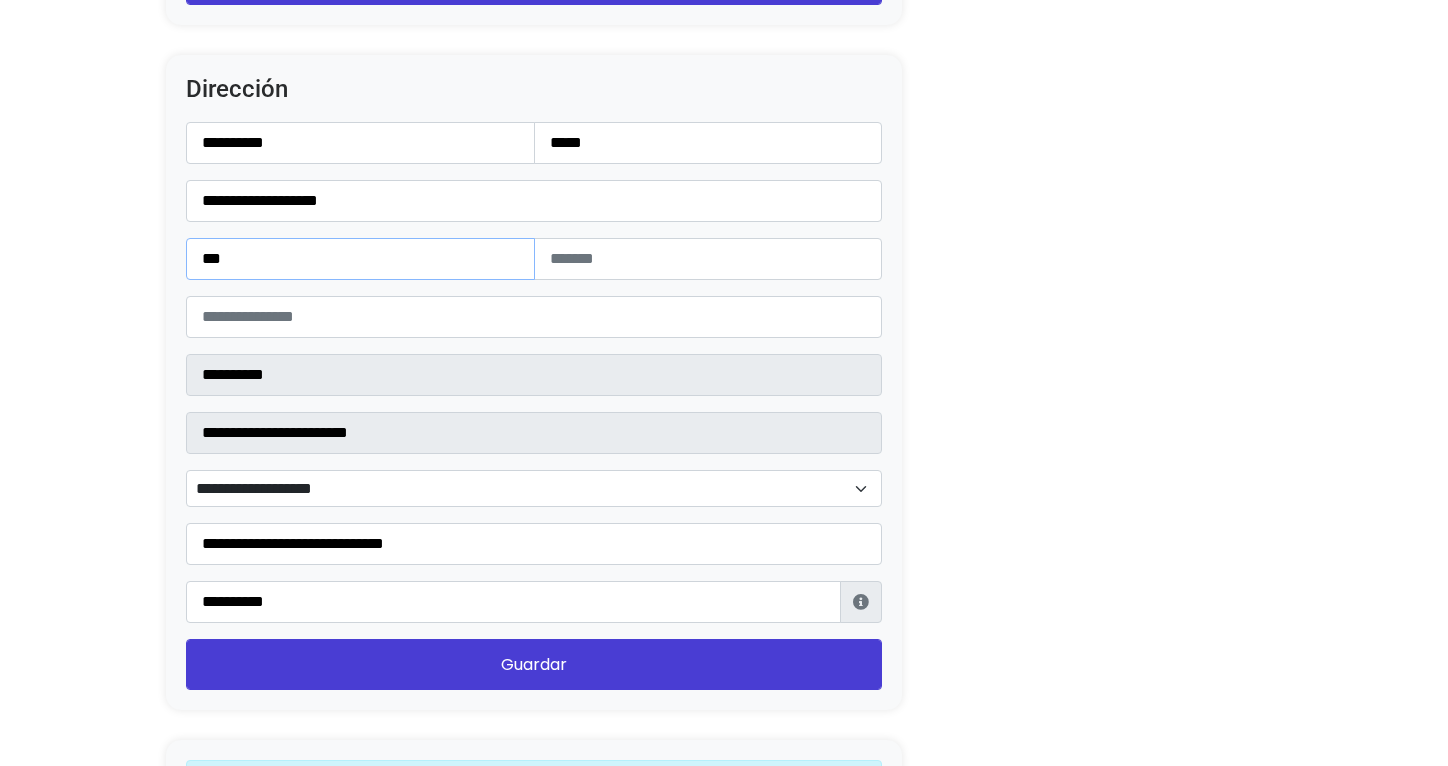 type on "***" 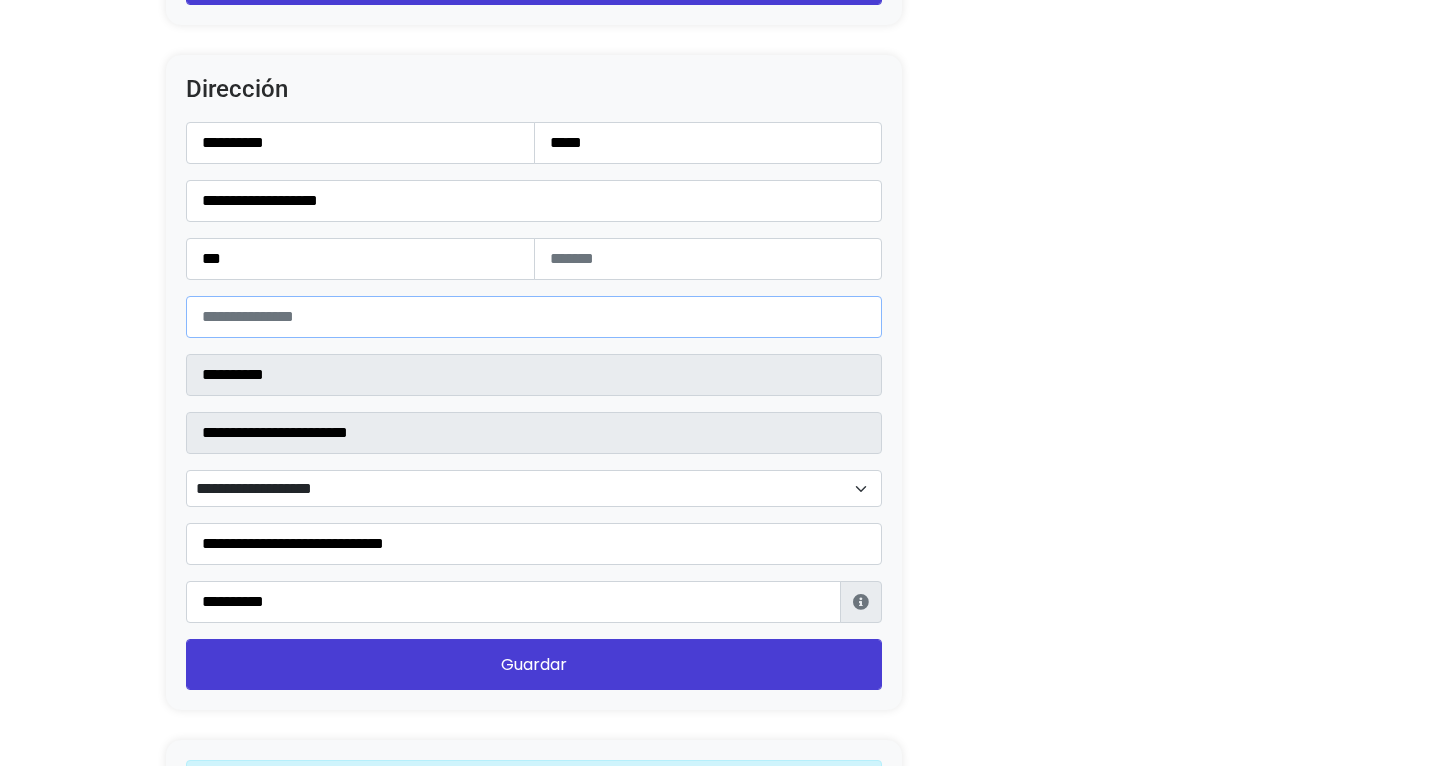 drag, startPoint x: 288, startPoint y: 310, endPoint x: 106, endPoint y: 281, distance: 184.29596 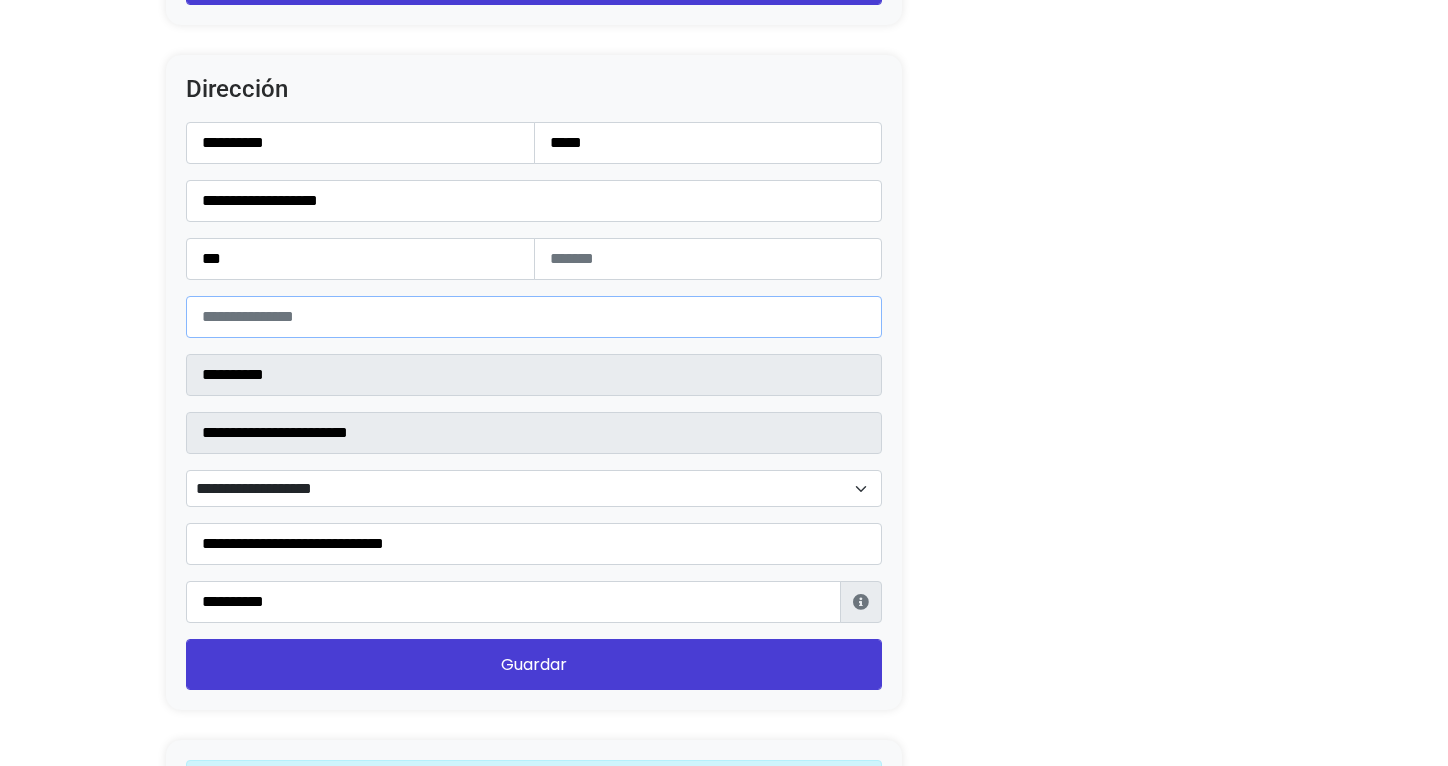 type on "*****" 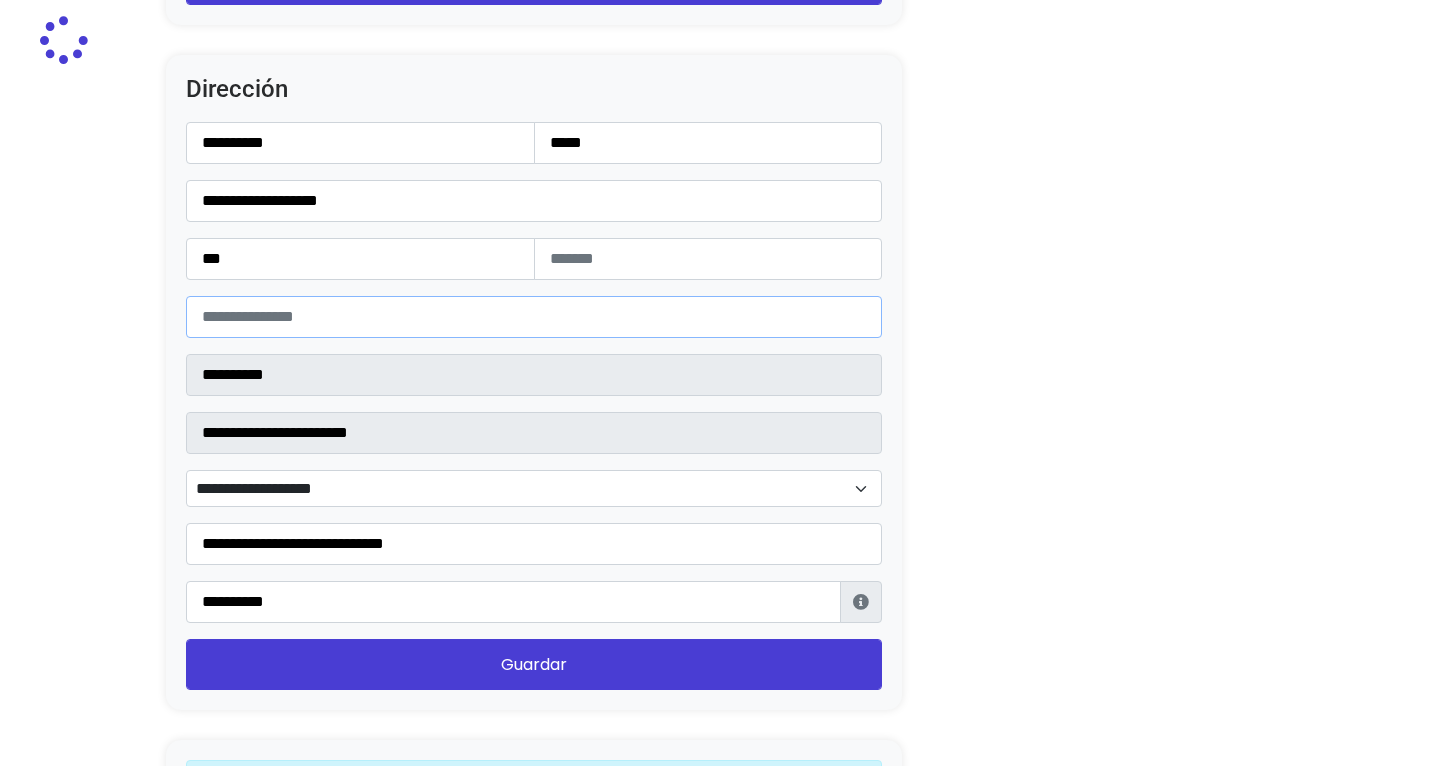 type on "**********" 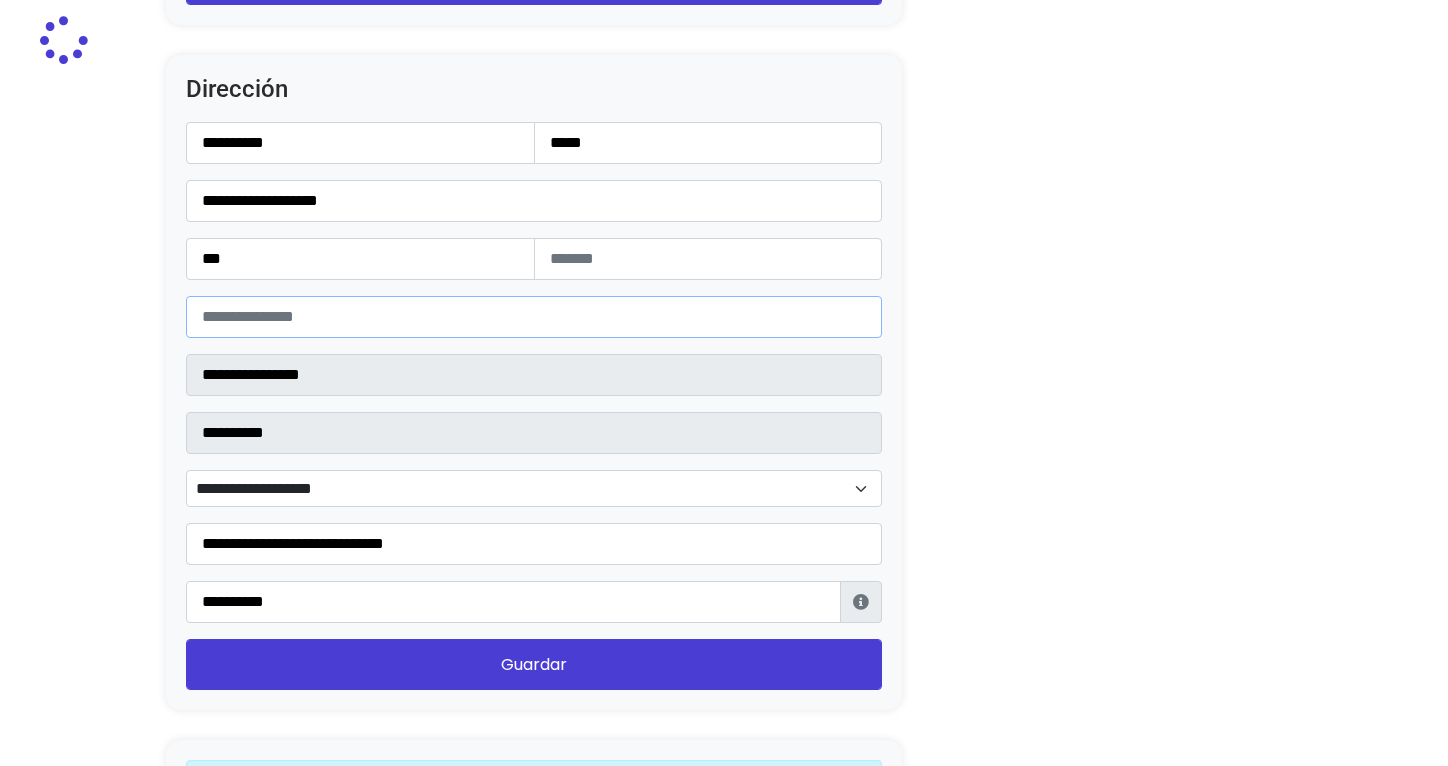 select 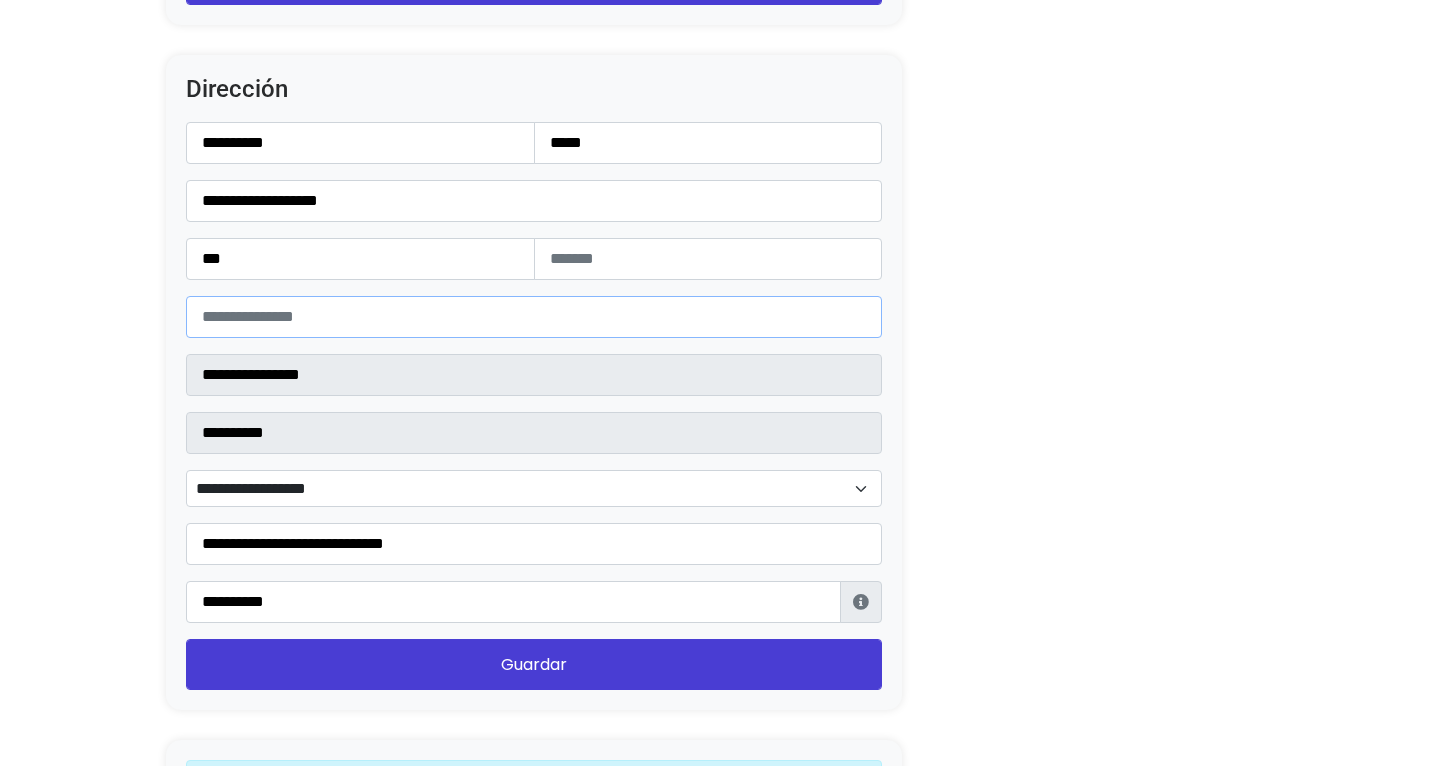 type on "*****" 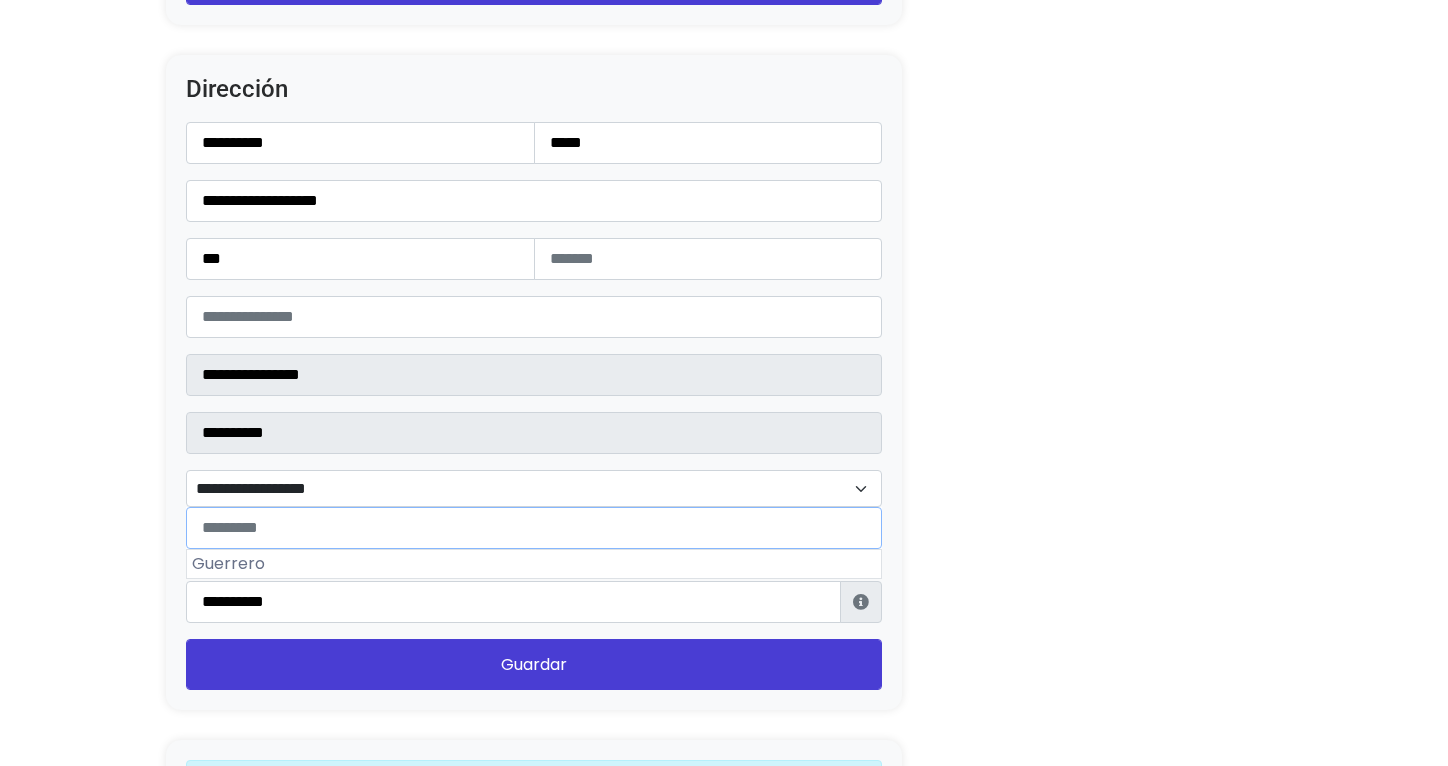 click on "**********" at bounding box center (534, 489) 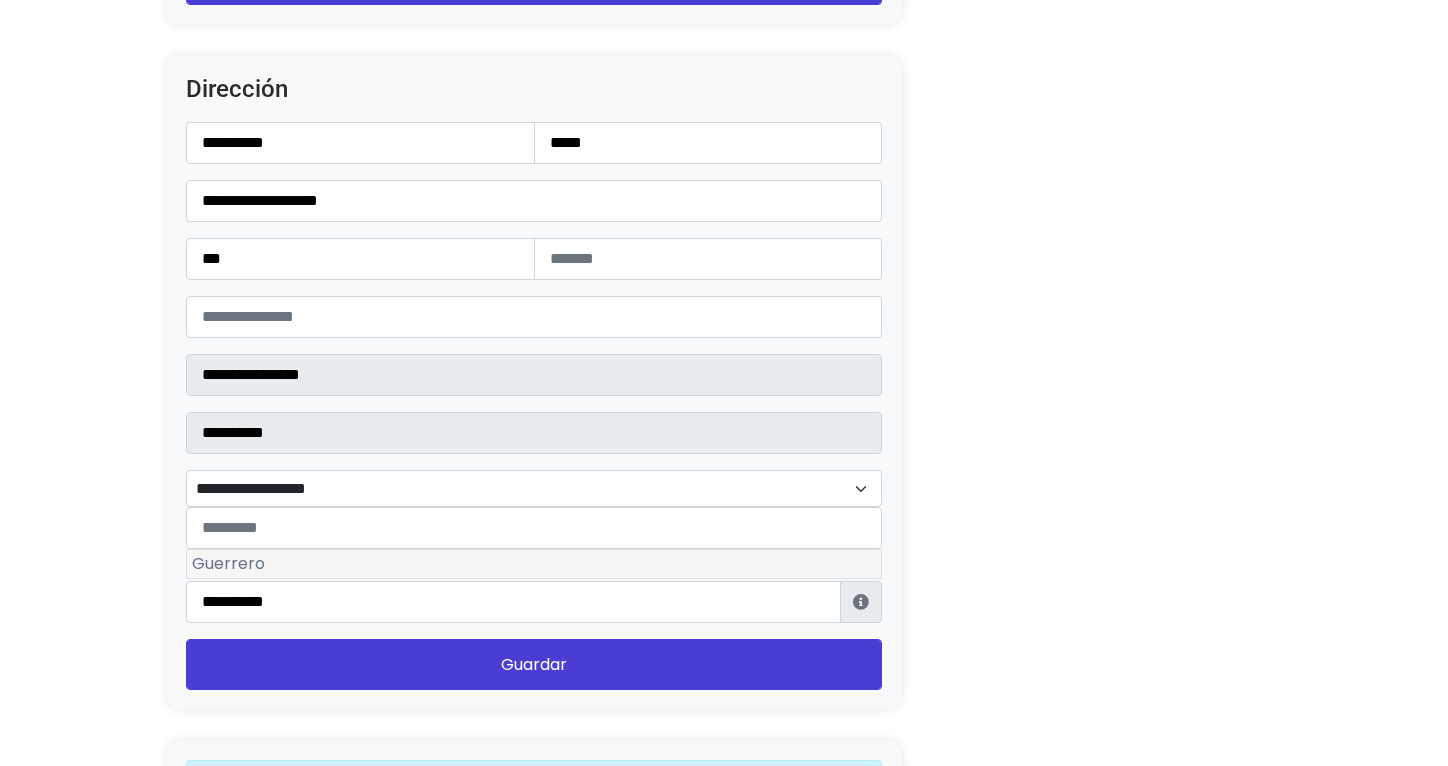 click on "Guerrero" at bounding box center [534, 564] 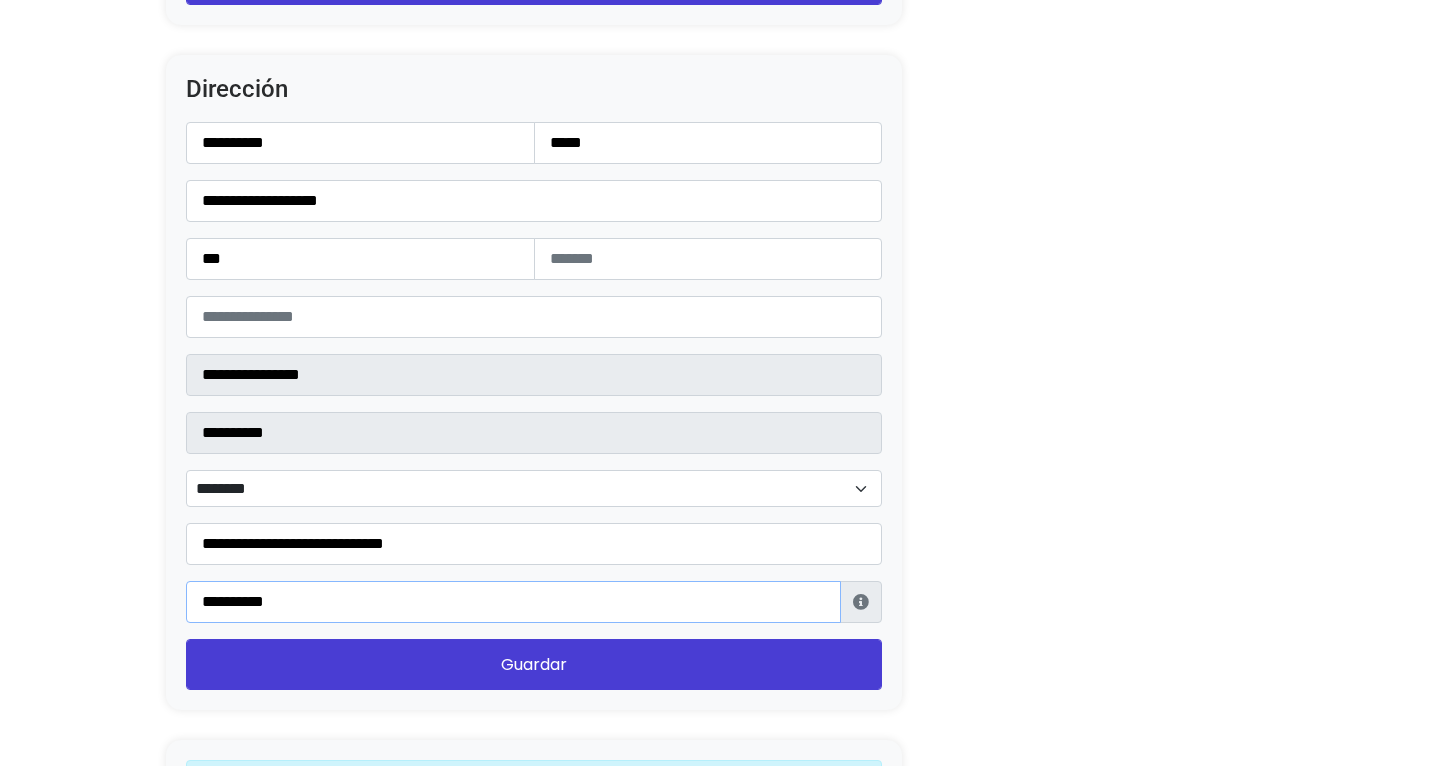 drag, startPoint x: 352, startPoint y: 589, endPoint x: 149, endPoint y: 585, distance: 203.0394 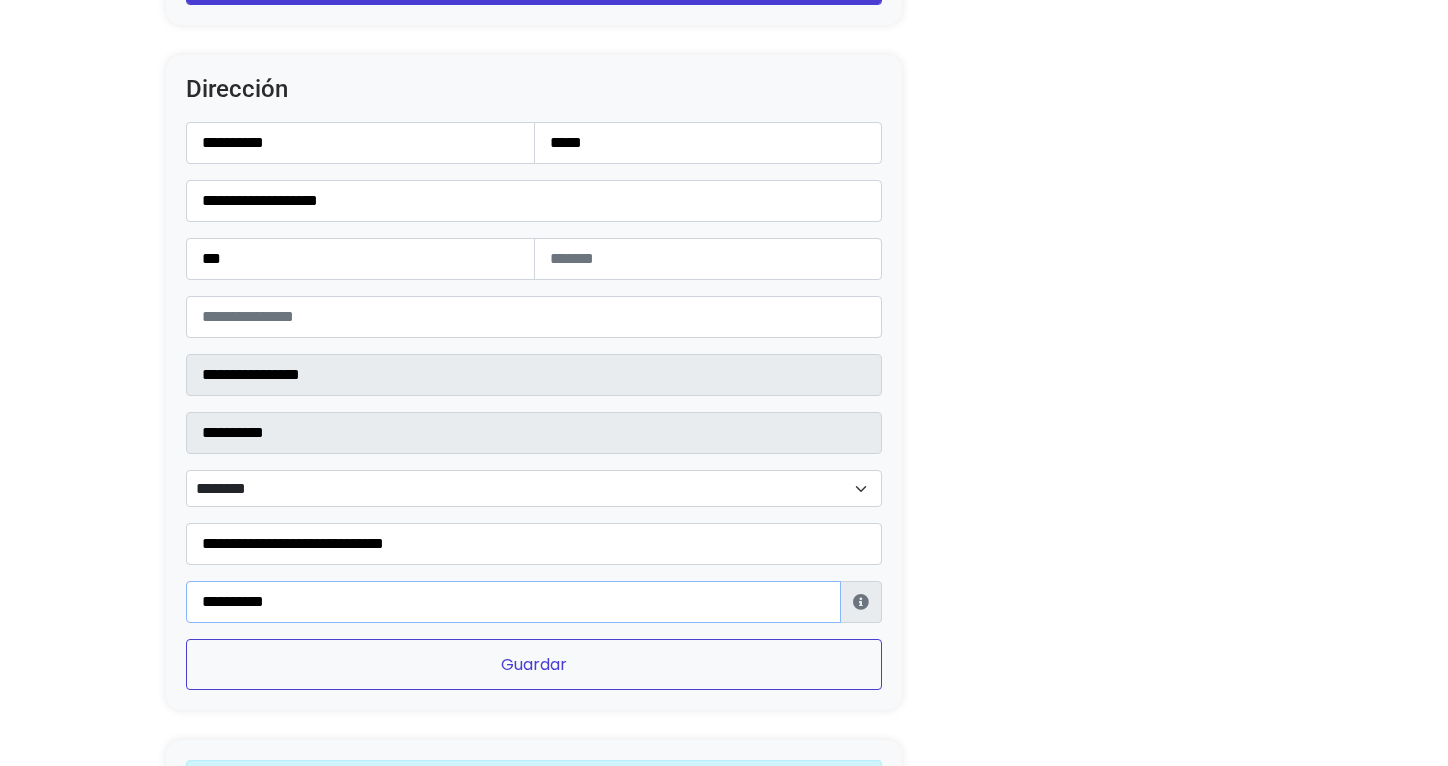 type on "**********" 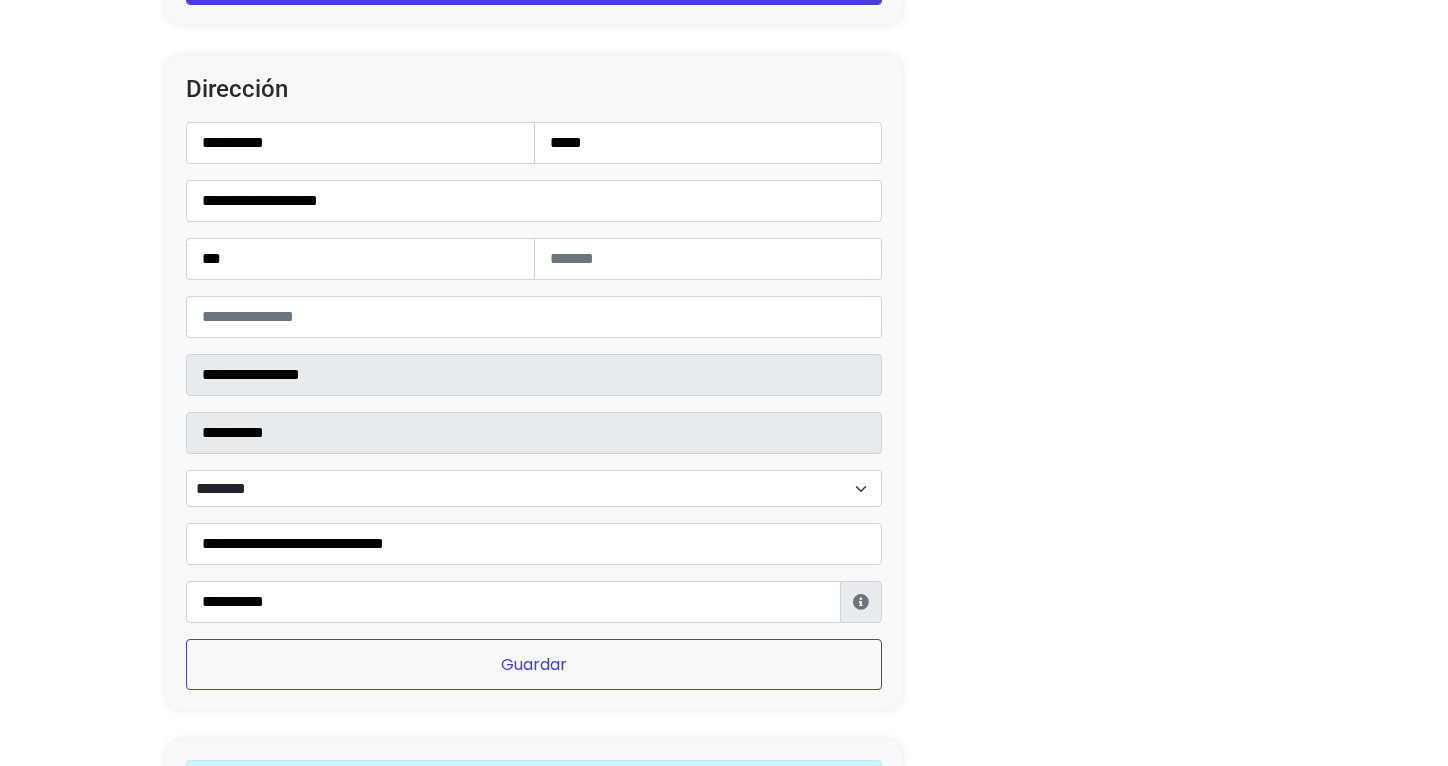 click on "Guardar" at bounding box center (534, 664) 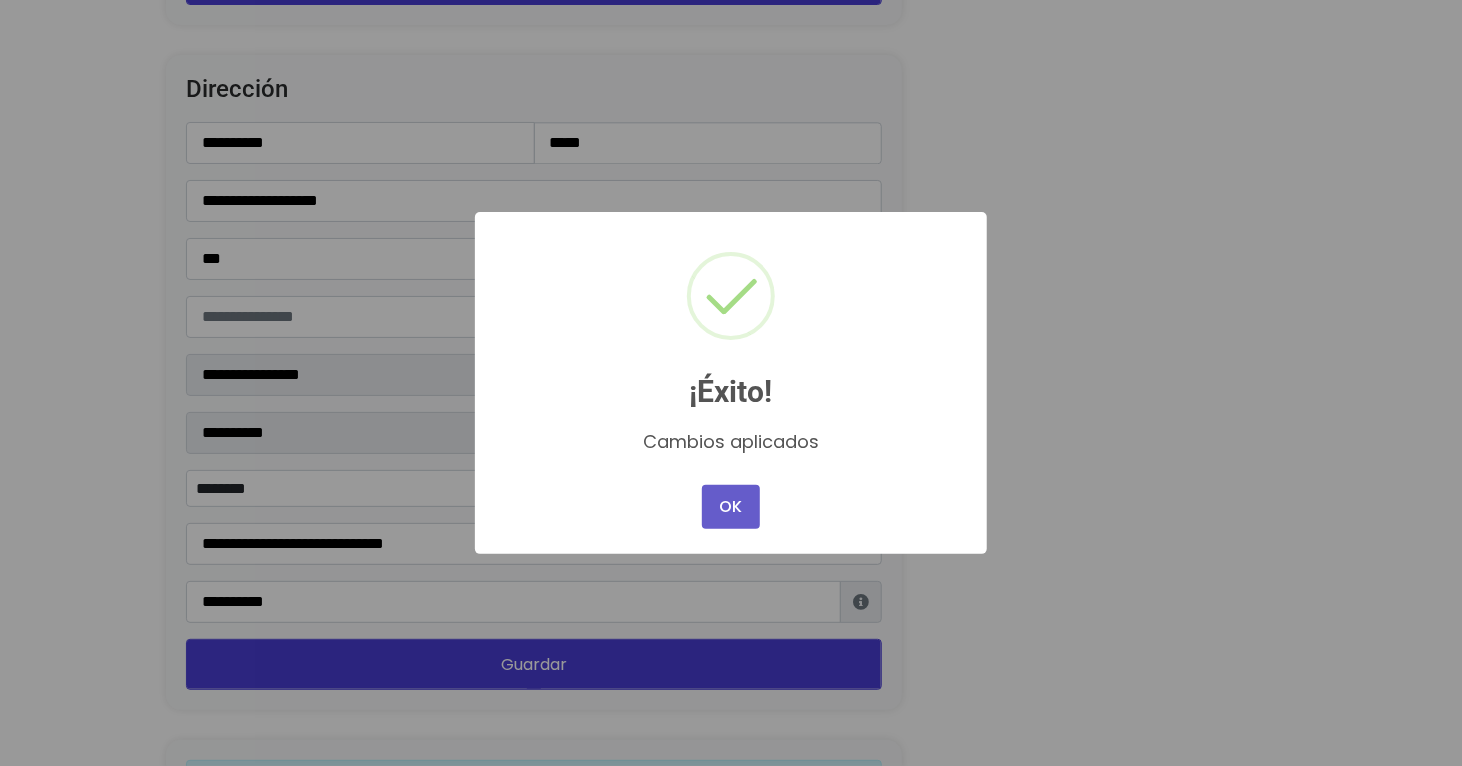 click on "OK" at bounding box center [731, 507] 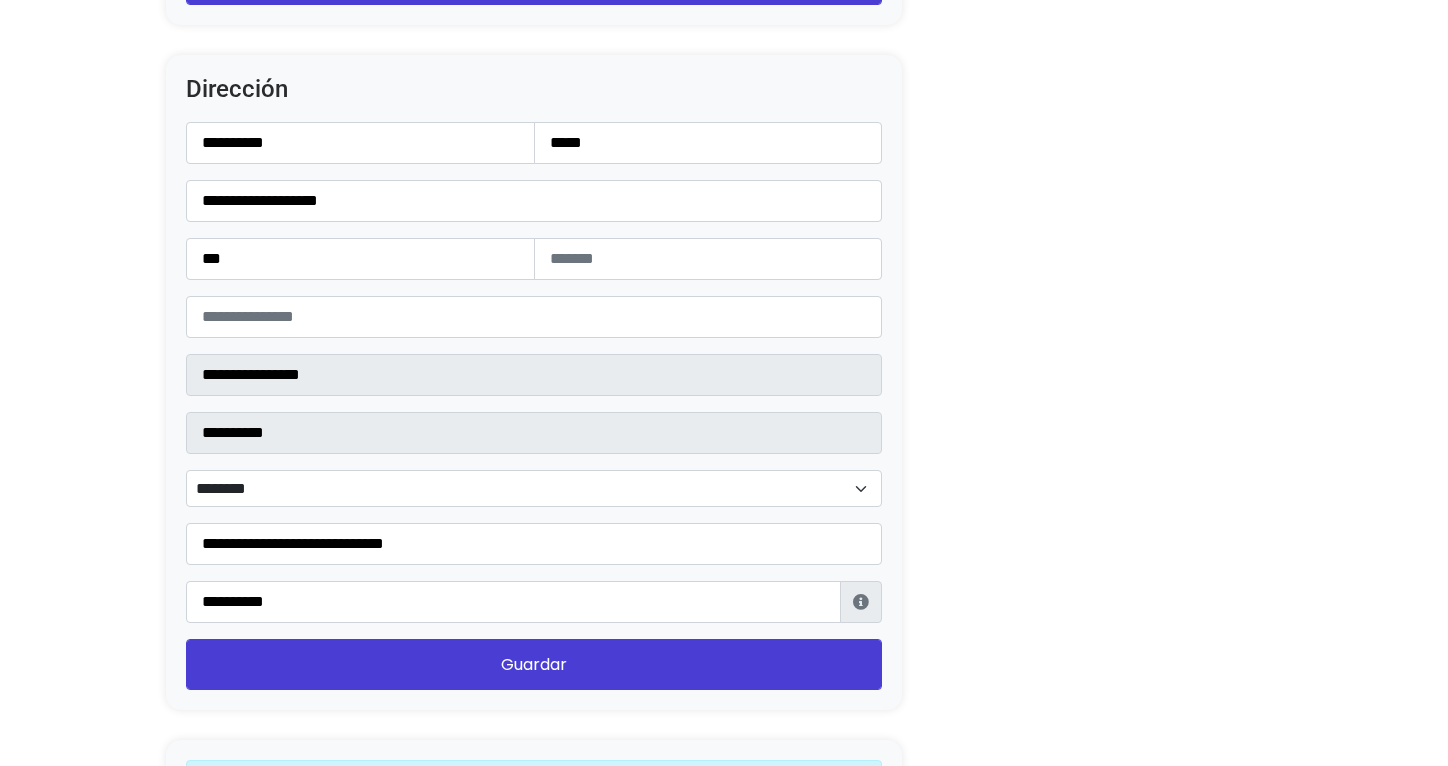 type 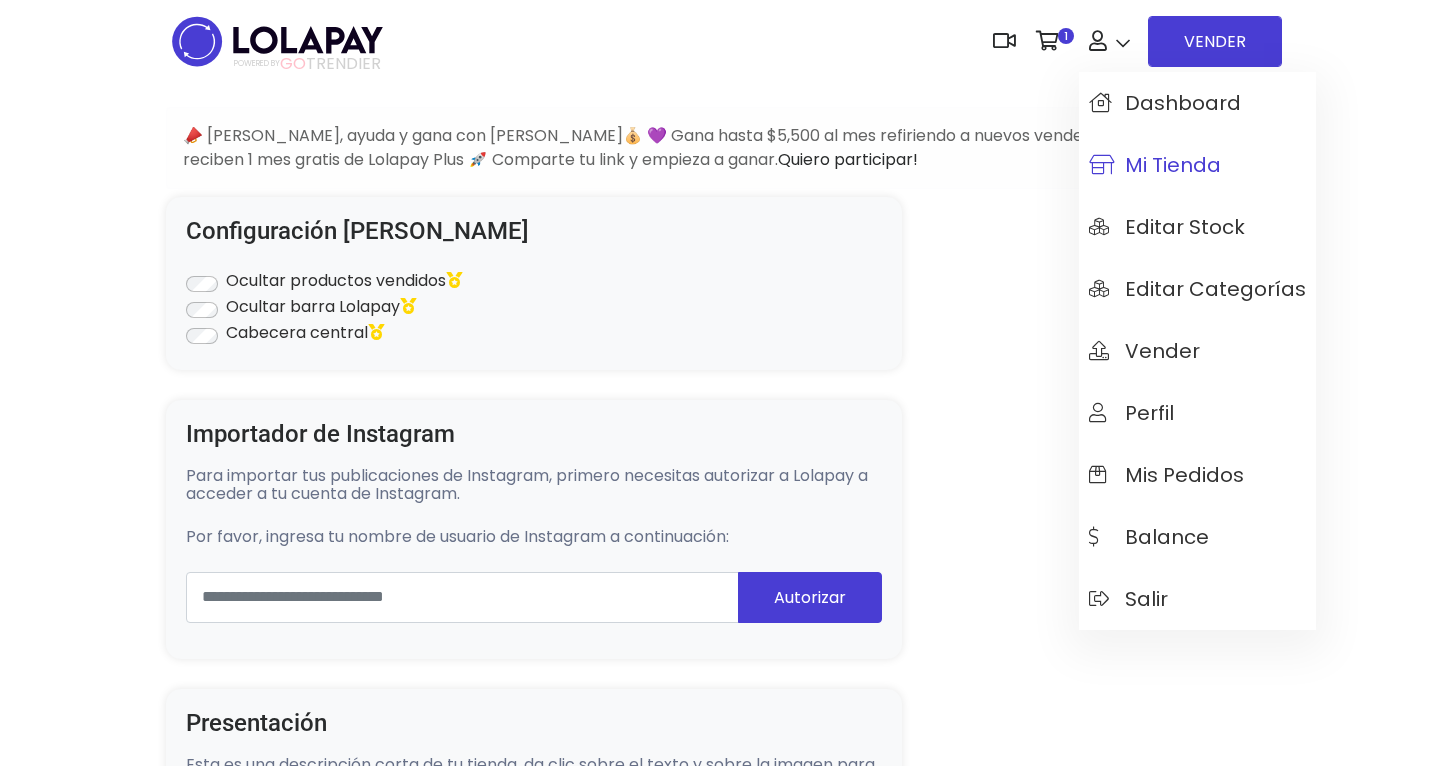click on "Mi tienda" at bounding box center [1197, 165] 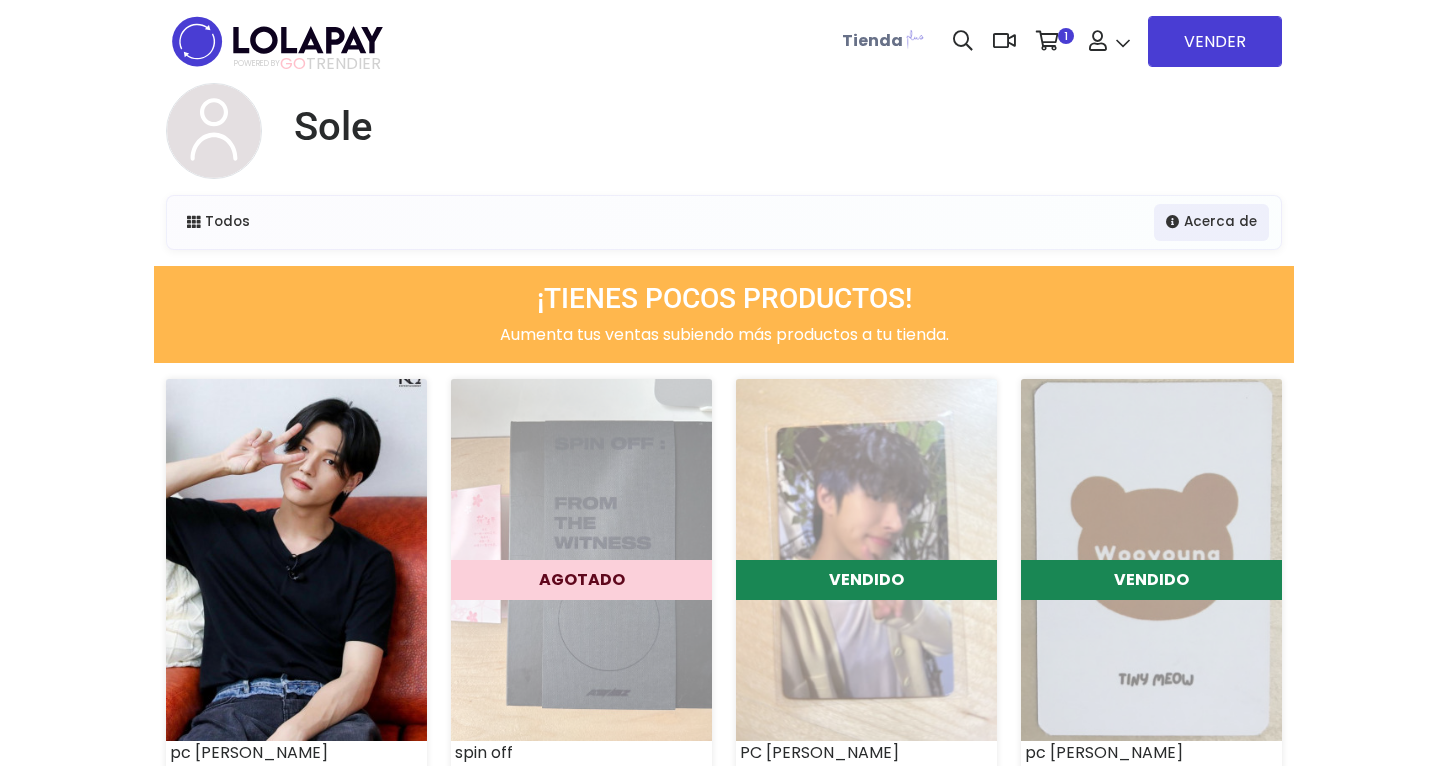scroll, scrollTop: 0, scrollLeft: 0, axis: both 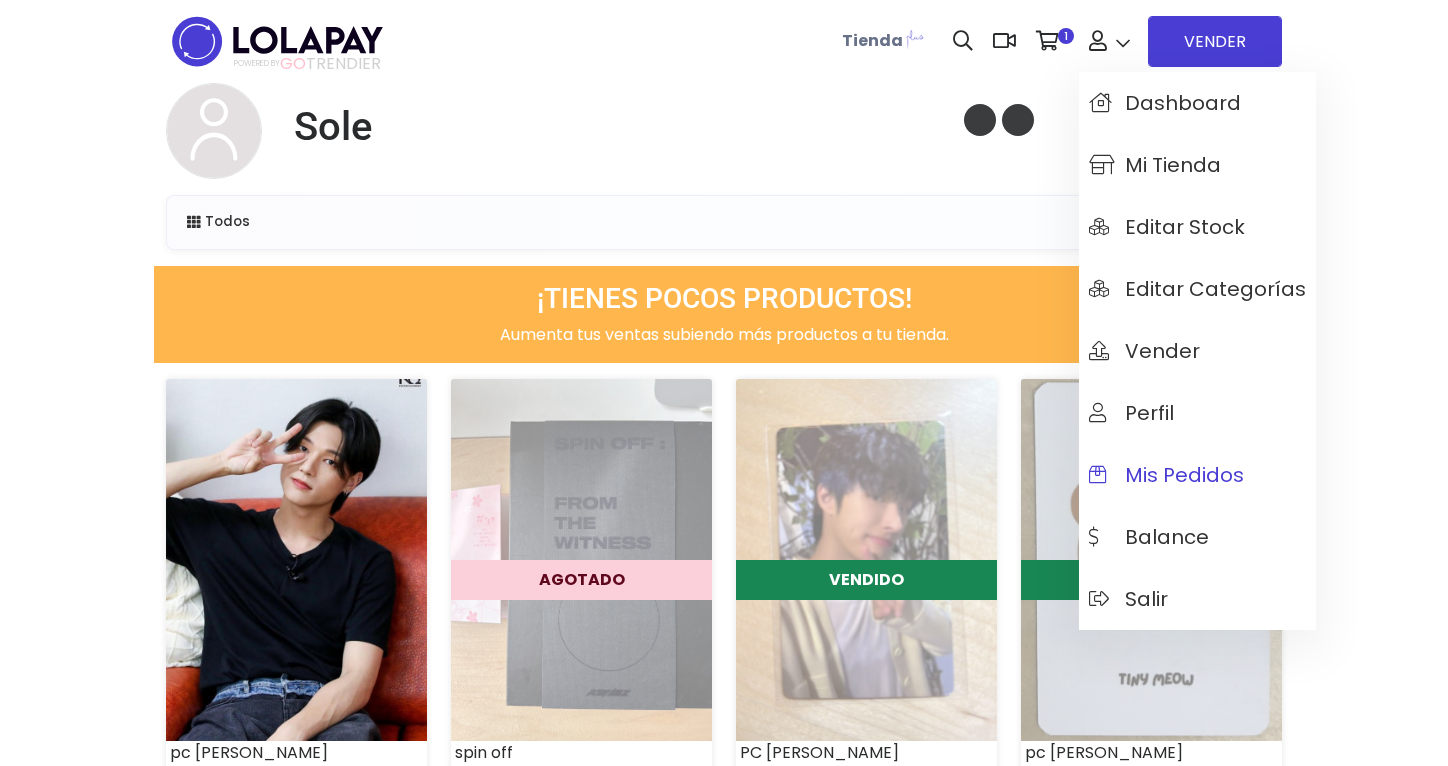 click on "Mis pedidos" at bounding box center (1166, 475) 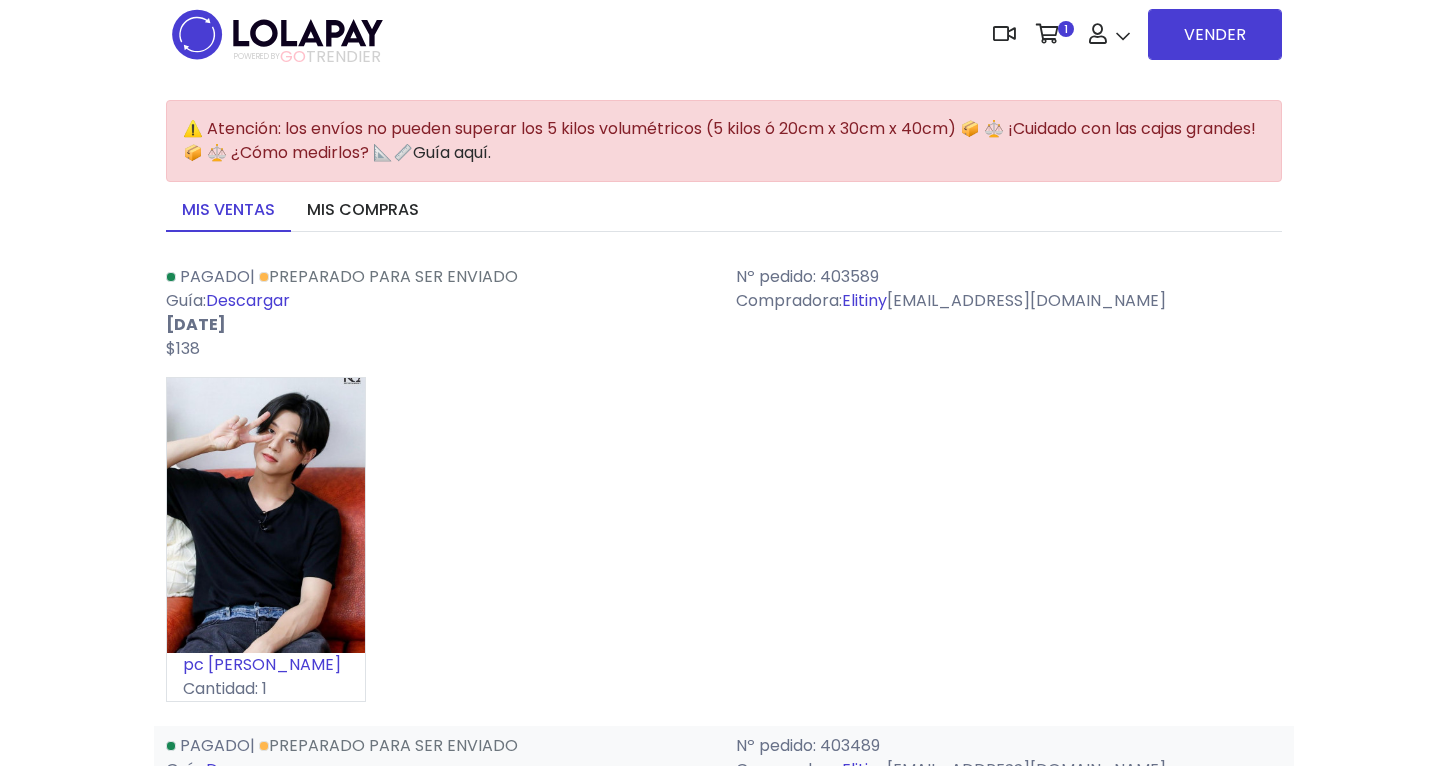 scroll, scrollTop: 0, scrollLeft: 0, axis: both 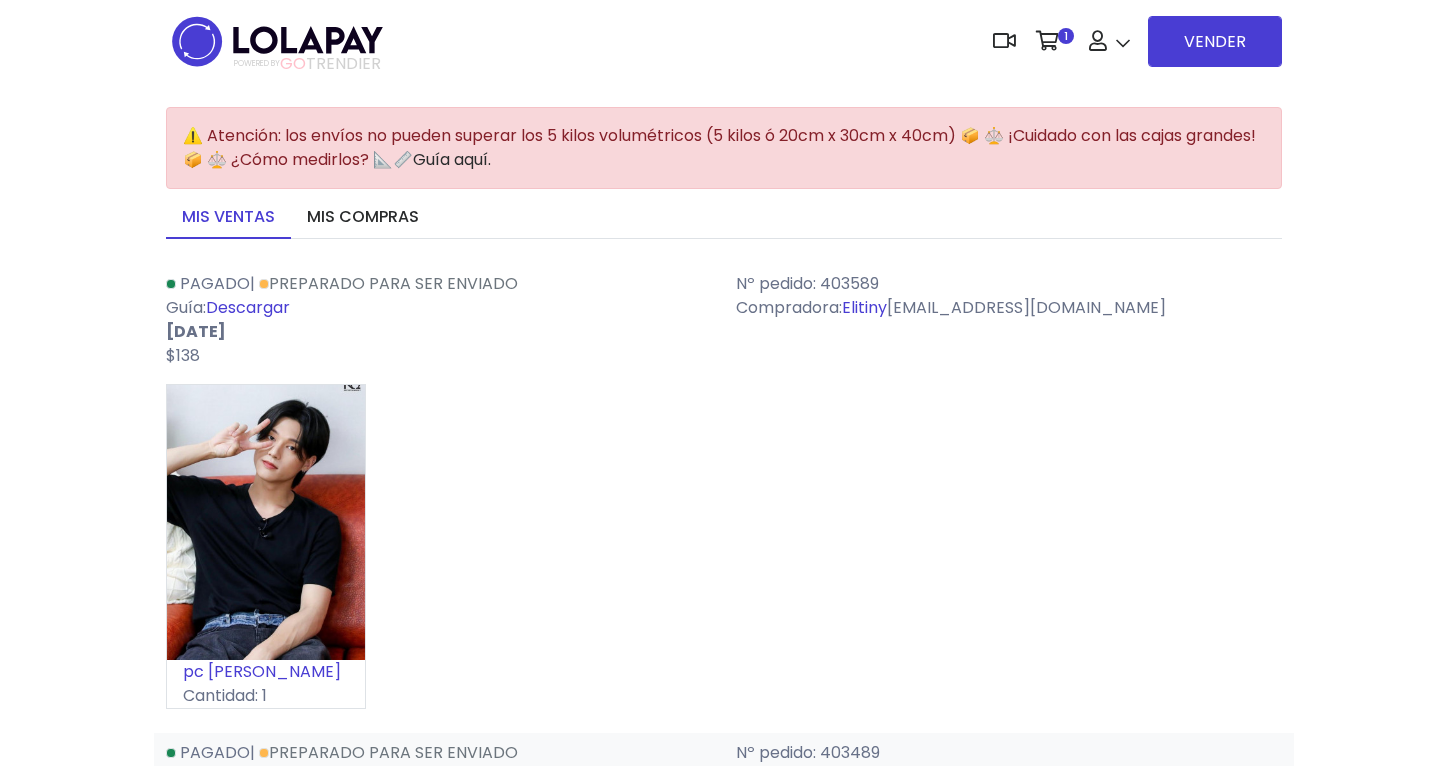 click on "Descargar" at bounding box center [248, 307] 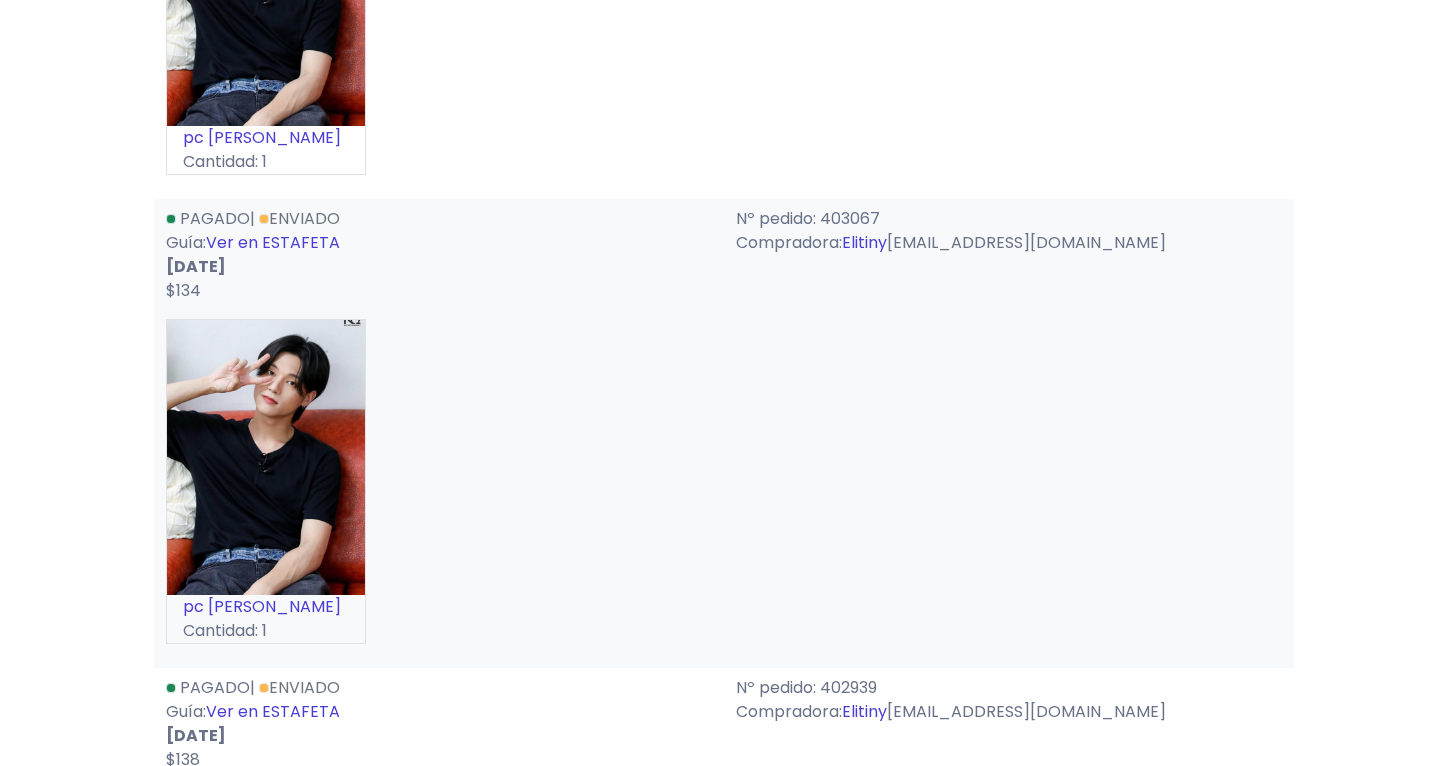 scroll, scrollTop: 1472, scrollLeft: 0, axis: vertical 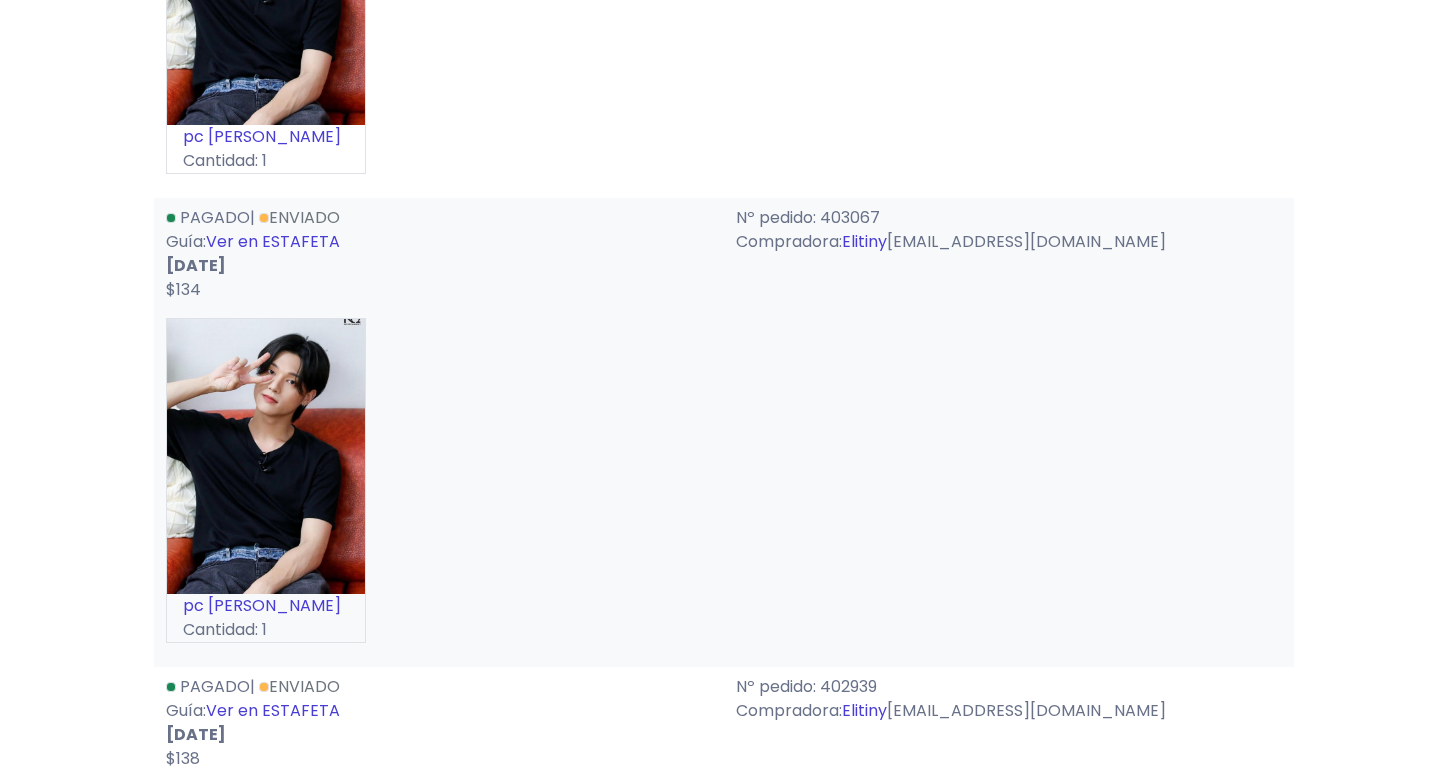 click on "Ver en ESTAFETA" at bounding box center [273, 241] 